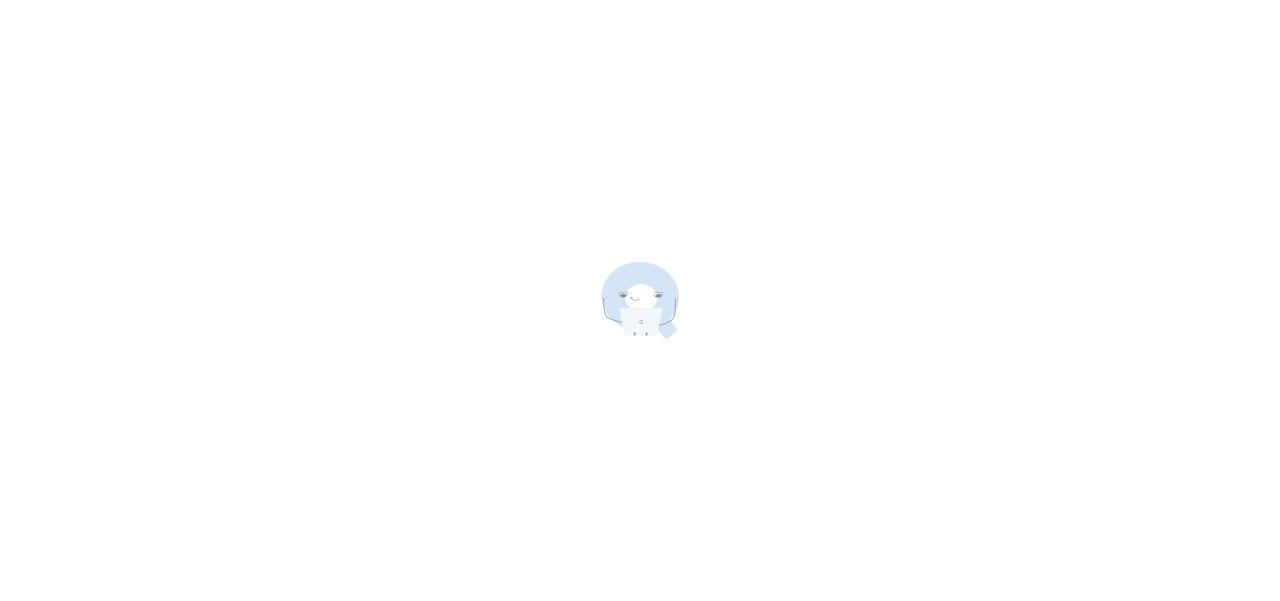 scroll, scrollTop: 0, scrollLeft: 0, axis: both 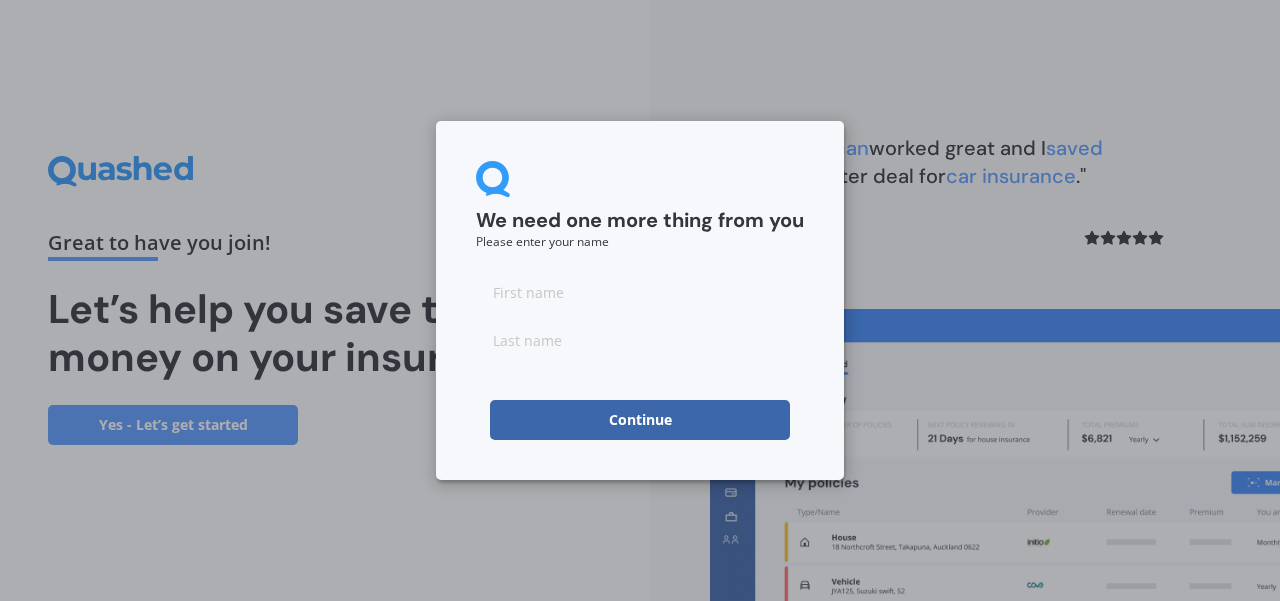 click at bounding box center (640, 292) 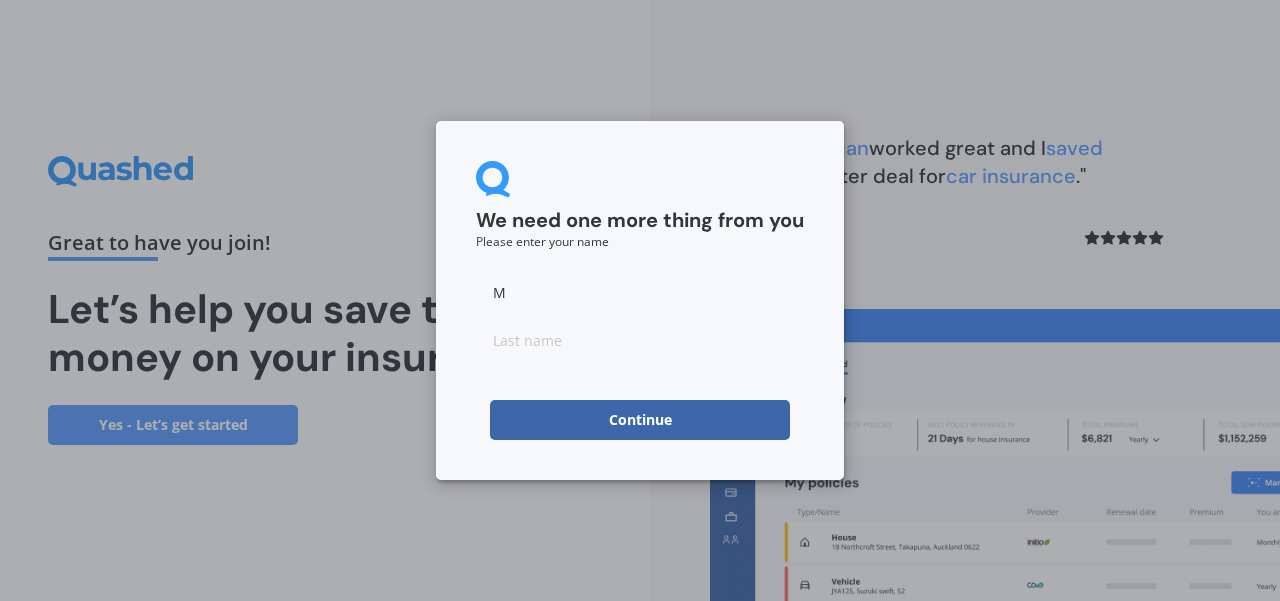 type on "M" 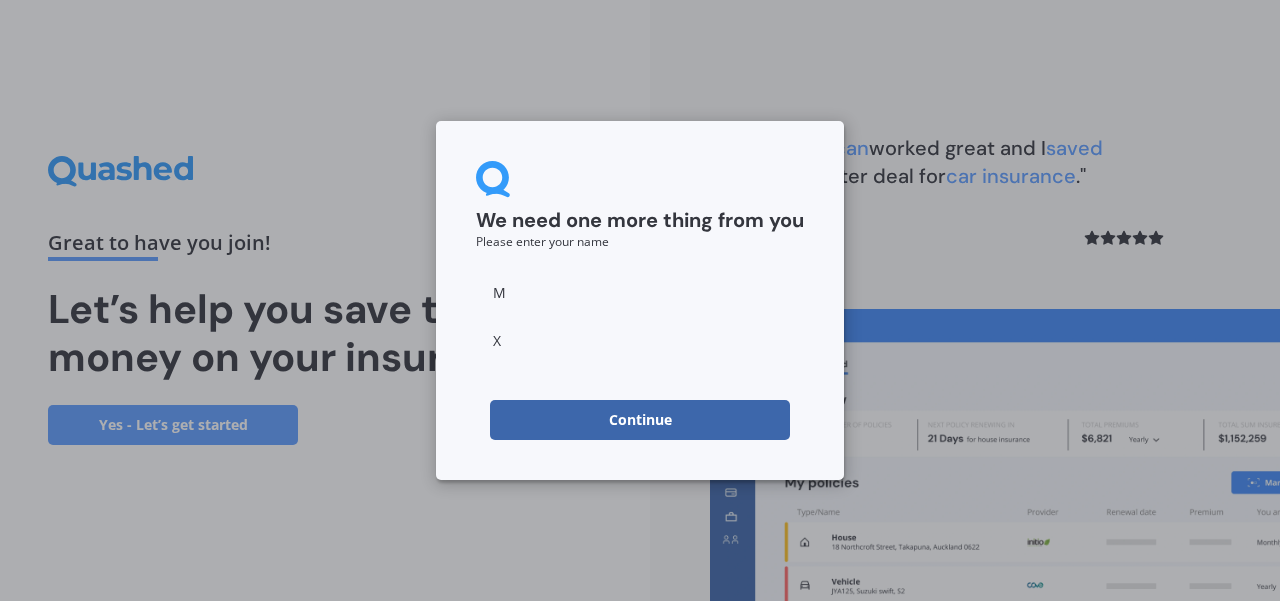type on "X" 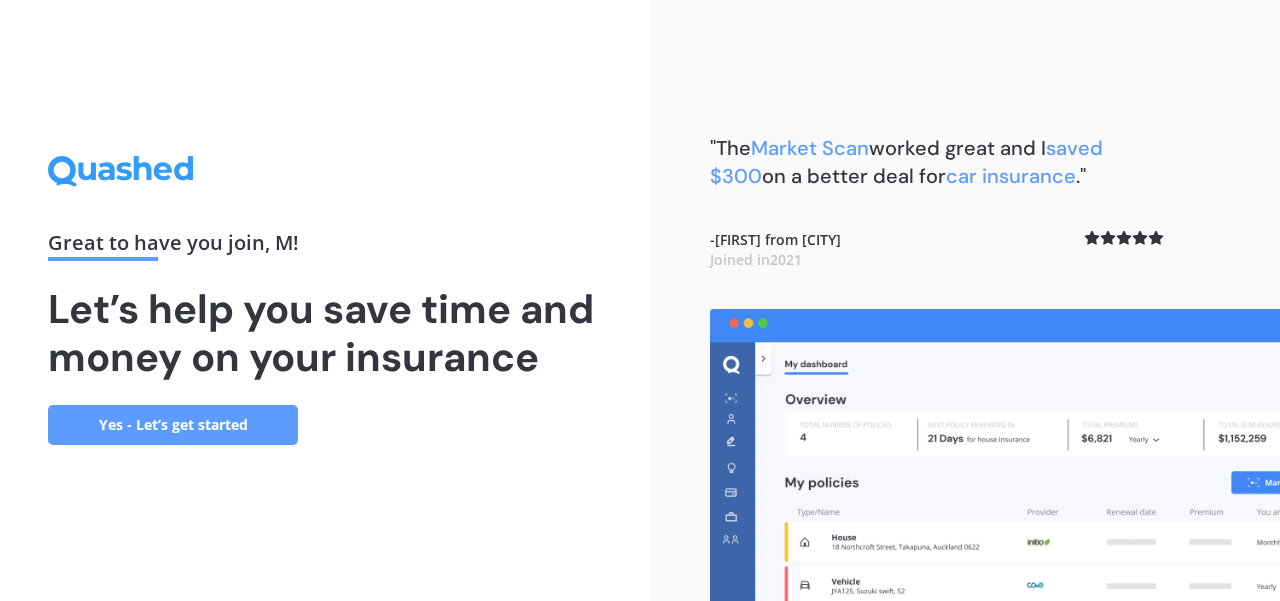 click on "Yes - Let’s get started" at bounding box center (173, 425) 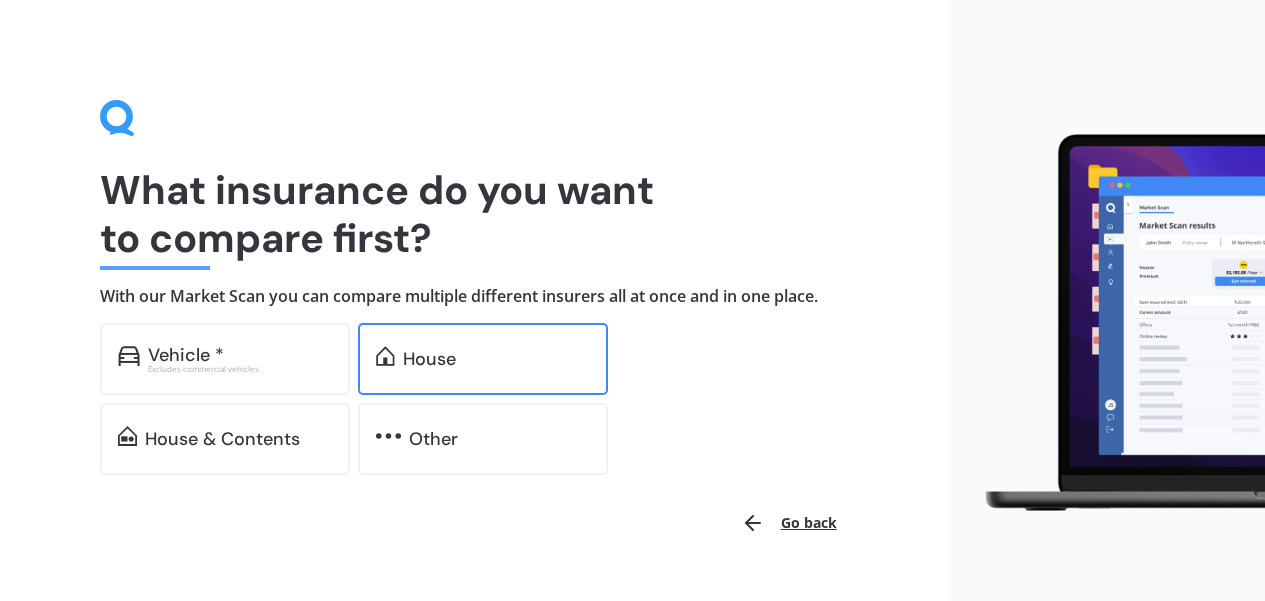 click on "House" at bounding box center [483, 359] 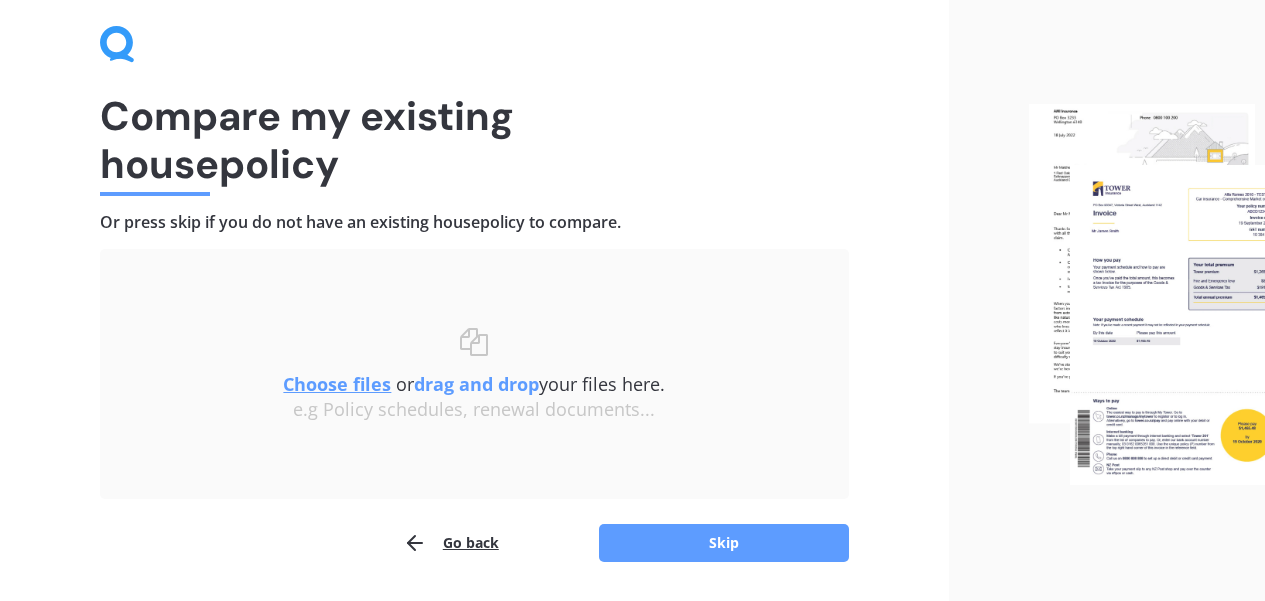 scroll, scrollTop: 78, scrollLeft: 0, axis: vertical 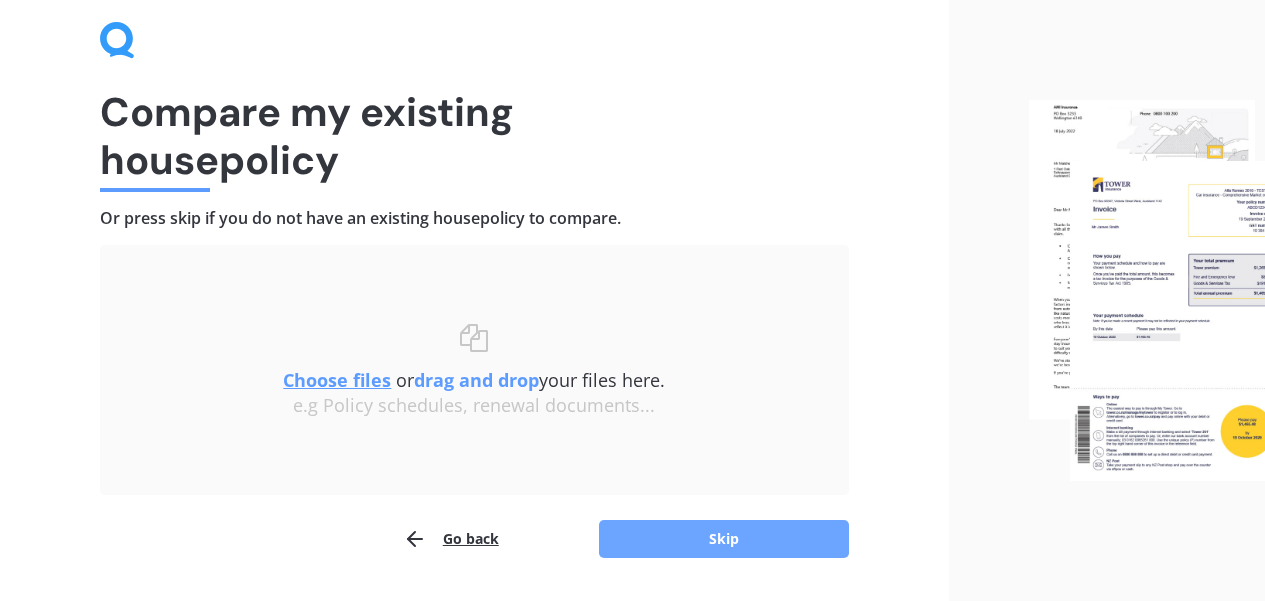 click on "Skip" at bounding box center (724, 539) 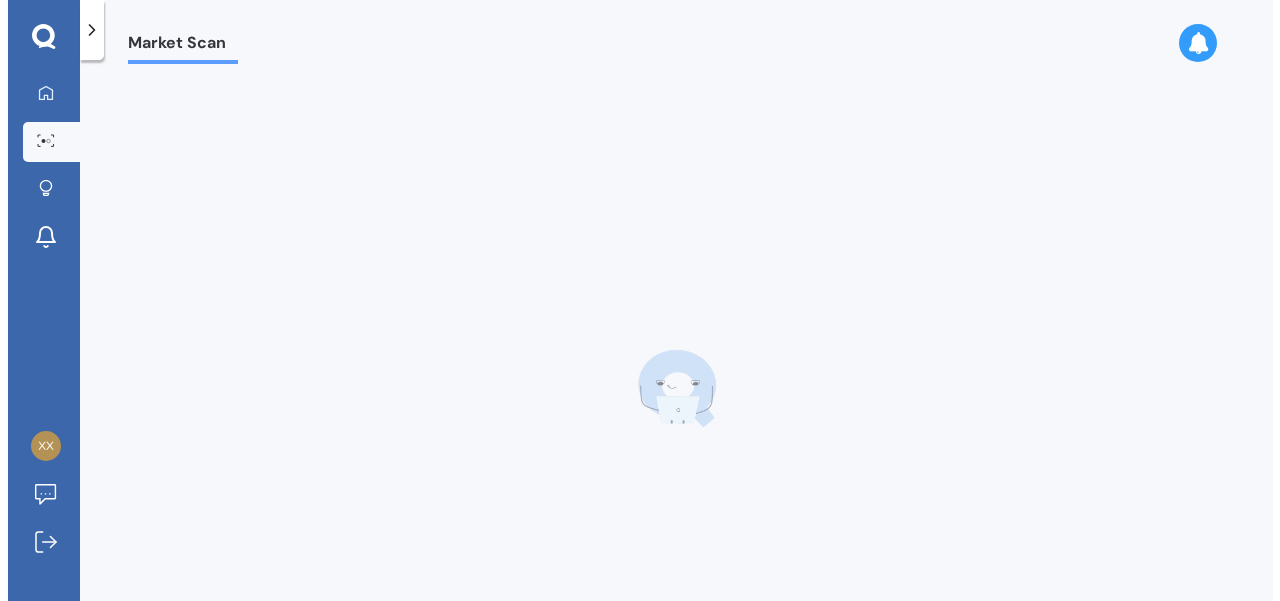 scroll, scrollTop: 0, scrollLeft: 0, axis: both 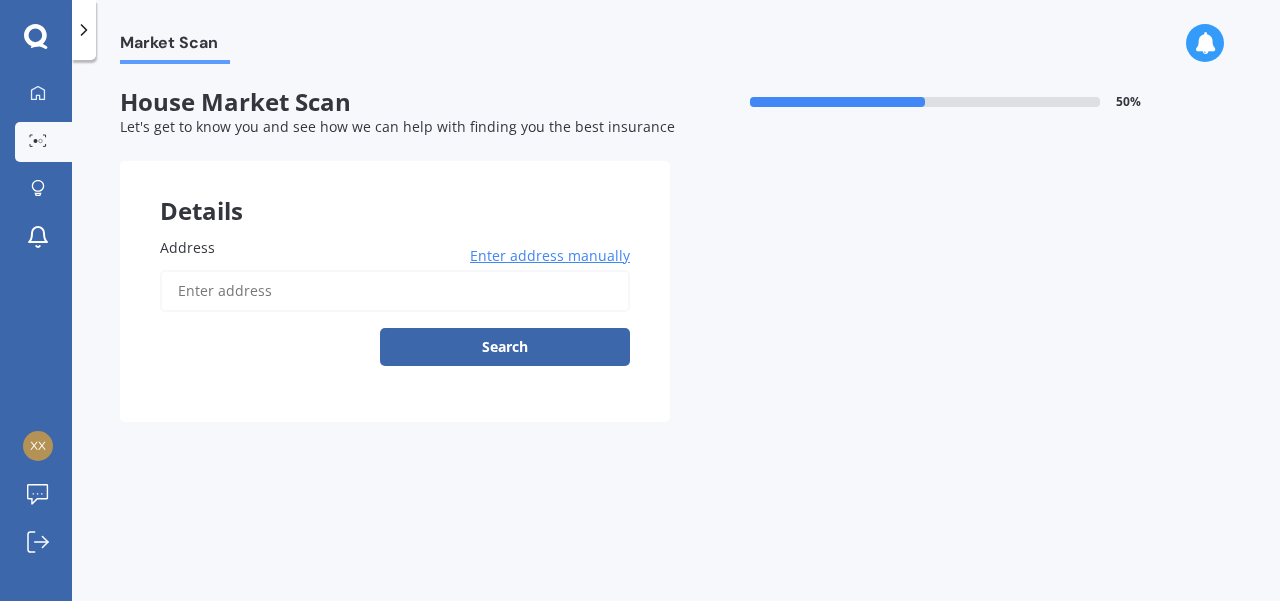 click on "Address" at bounding box center (395, 291) 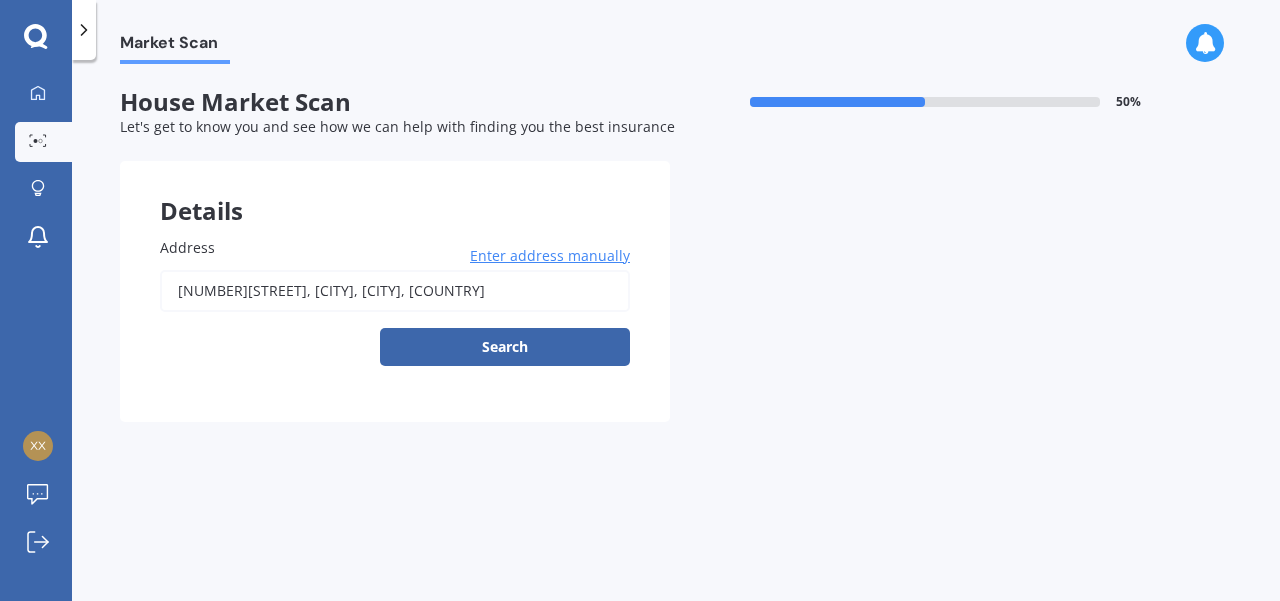 type on "[NUMBER][STREET], [CITY], [CITY], [COUNTRY]" 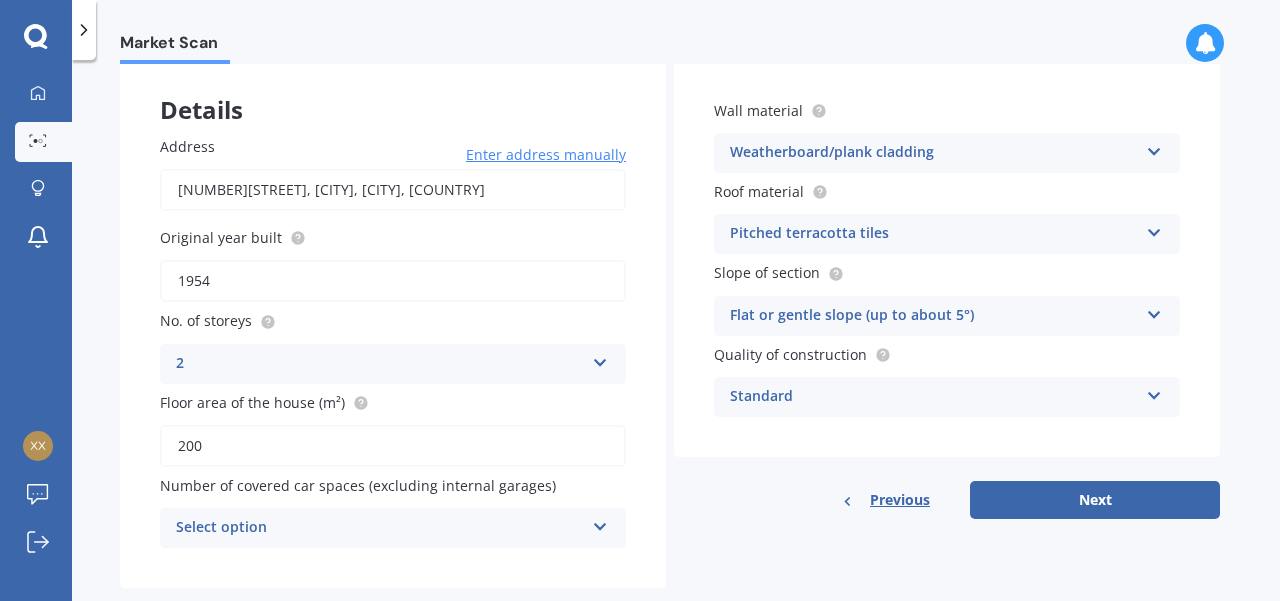 scroll, scrollTop: 135, scrollLeft: 0, axis: vertical 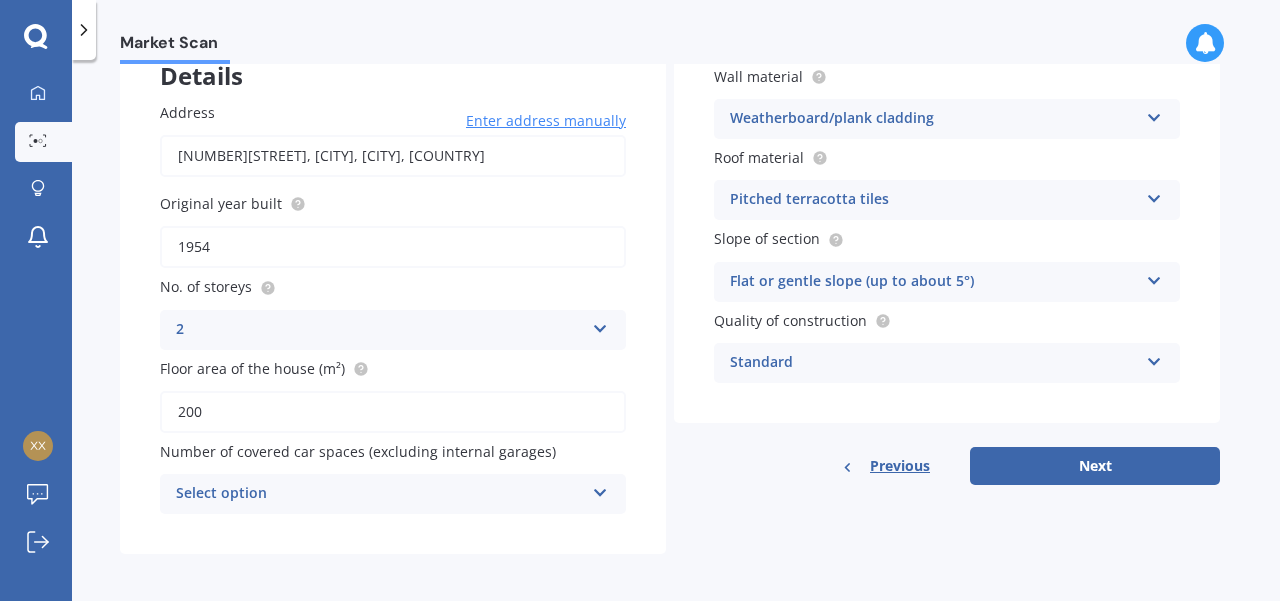 click on "200" at bounding box center [393, 412] 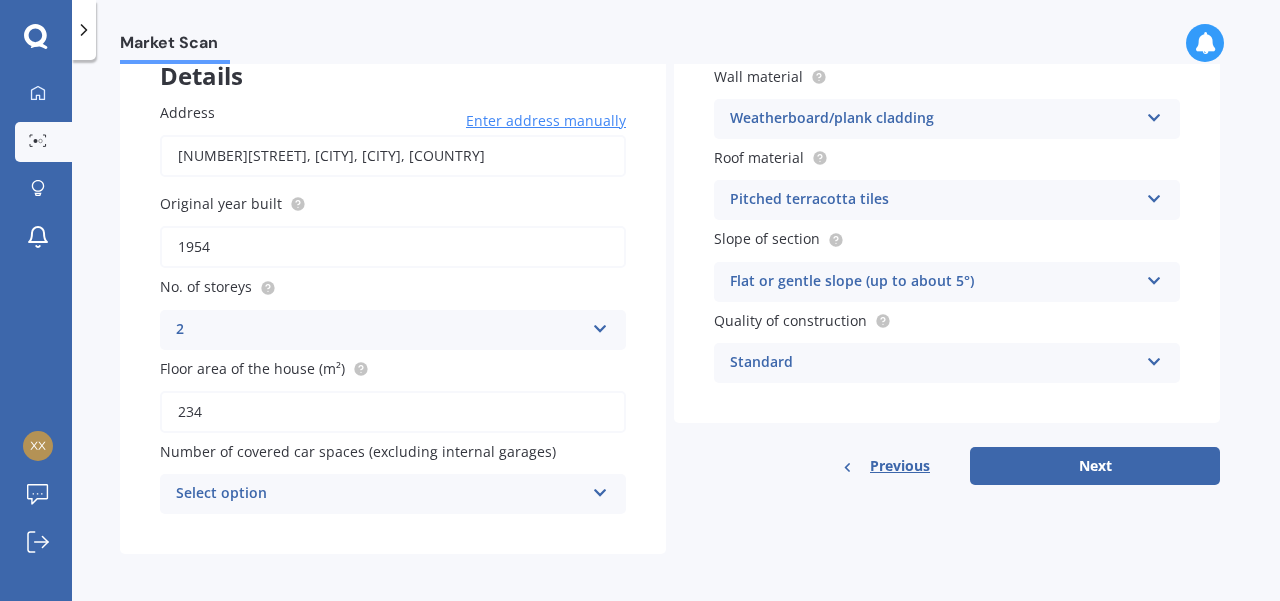 type on "234" 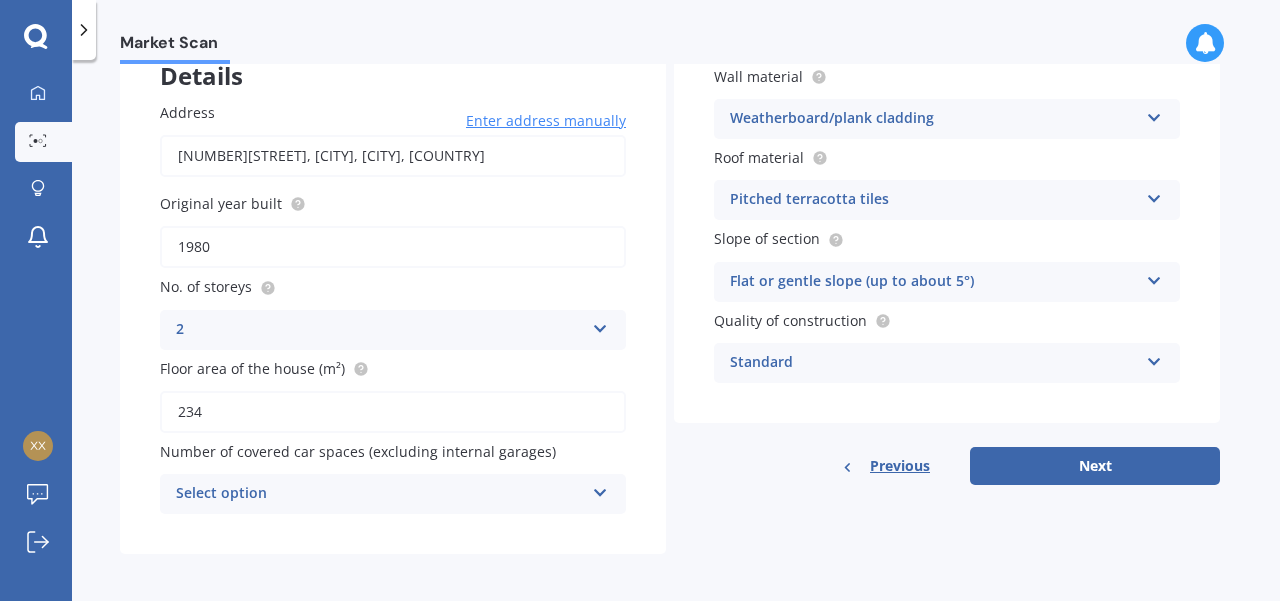 type on "1980" 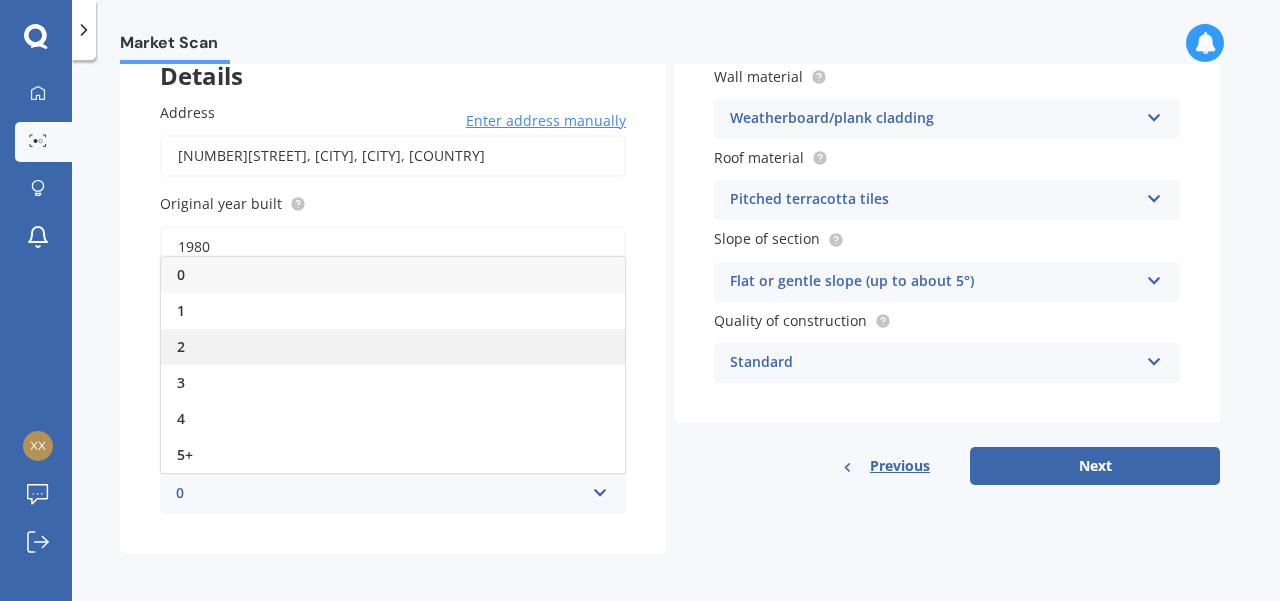 click on "2" at bounding box center [393, 347] 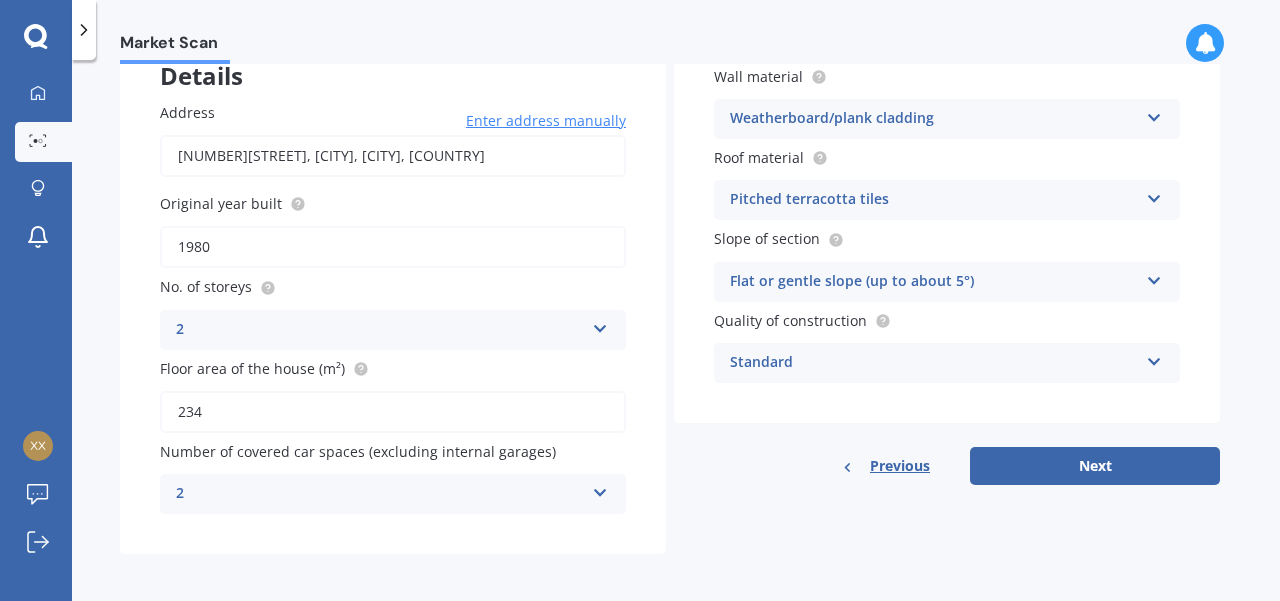 click at bounding box center (1154, 114) 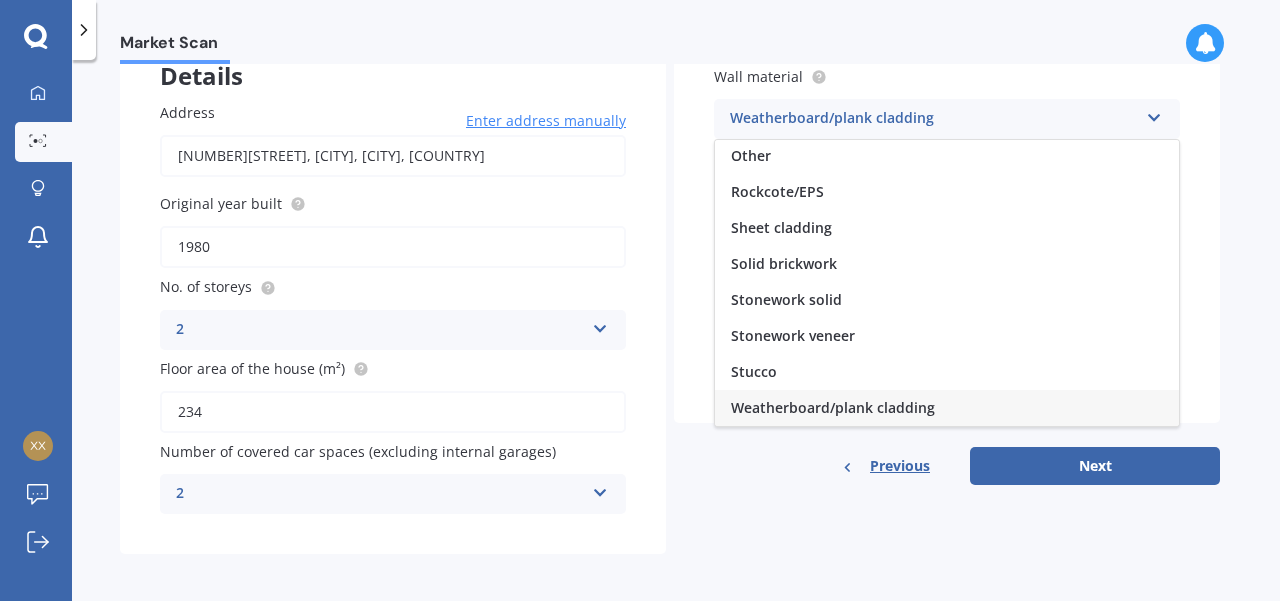 scroll, scrollTop: 0, scrollLeft: 0, axis: both 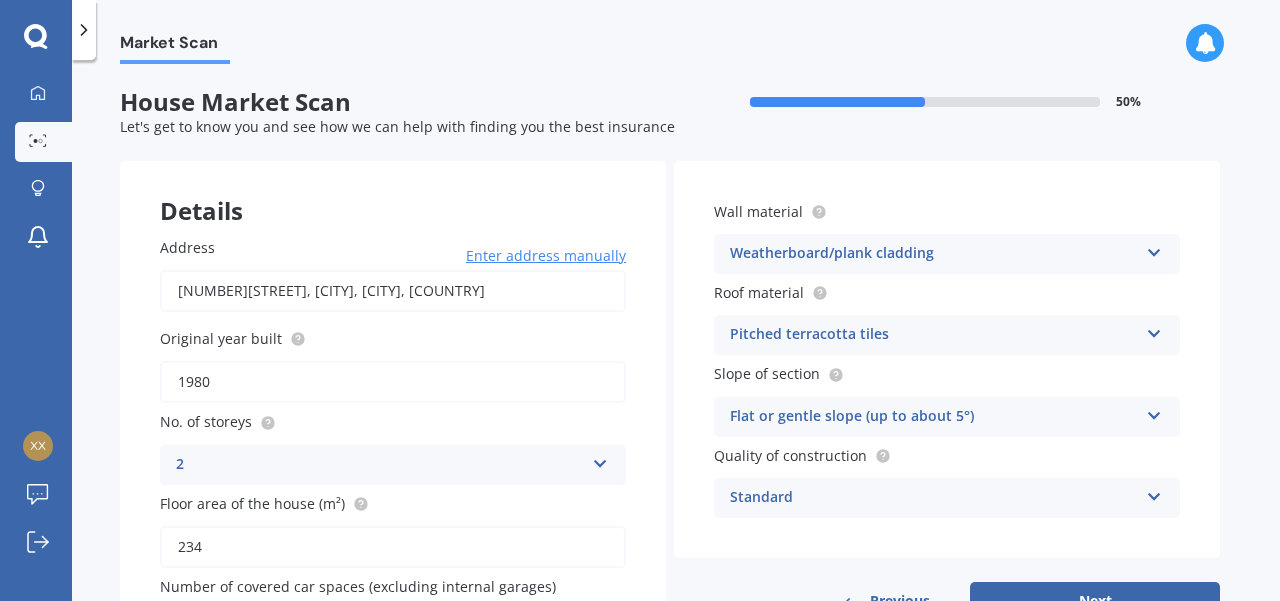 click on "Wall material Weatherboard/plank cladding Artificial weatherboard/plank cladding Blockwork Brick veneer Double brick Mud brick Other Rockcote/EPS Sheet cladding Solid brickwork Stonework solid Stonework veneer Stucco Weatherboard/plank cladding Roof material Pitched terracotta tiles Flat fibre cement Flat membrane Flat metal covering Pitched concrete tiles Pitched fibre cement covering Pitched metal covering Pitched slate Pitched terracotta tiles Pitched timber shingles Other Slope of section Flat or gentle slope (up to about 5°) Flat or gentle slope (up to about 5°) Moderate slope (about 15°) Severe slope (35° or more) Quality of construction Standard Standard High Prestige" at bounding box center (947, 359) 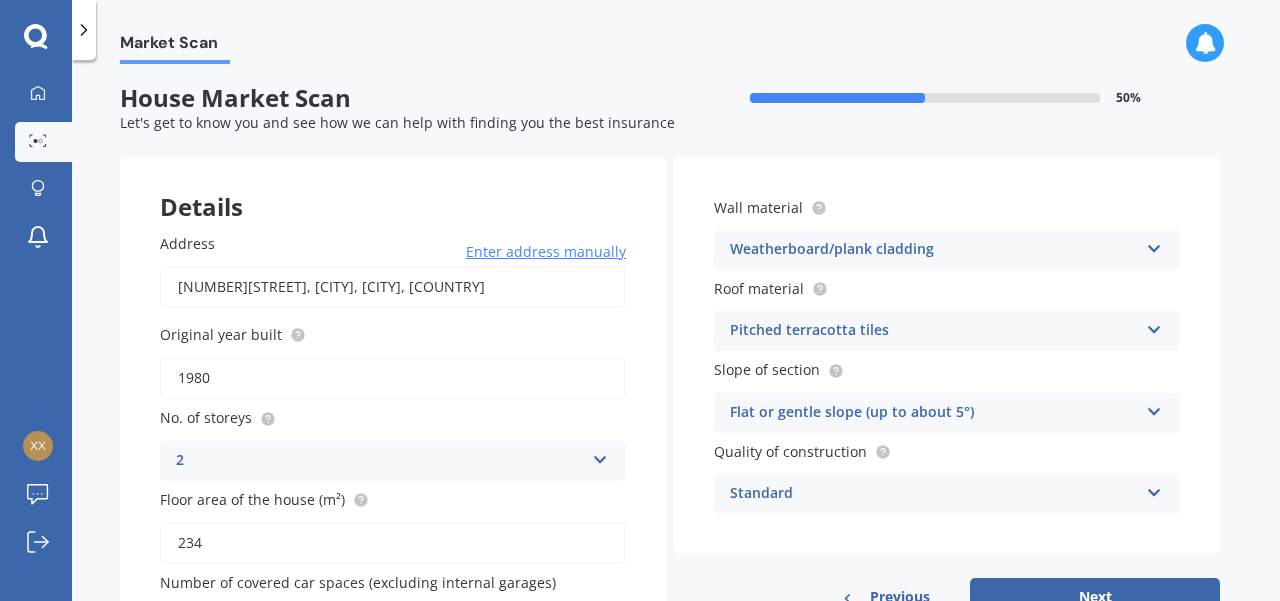 click at bounding box center (1154, 326) 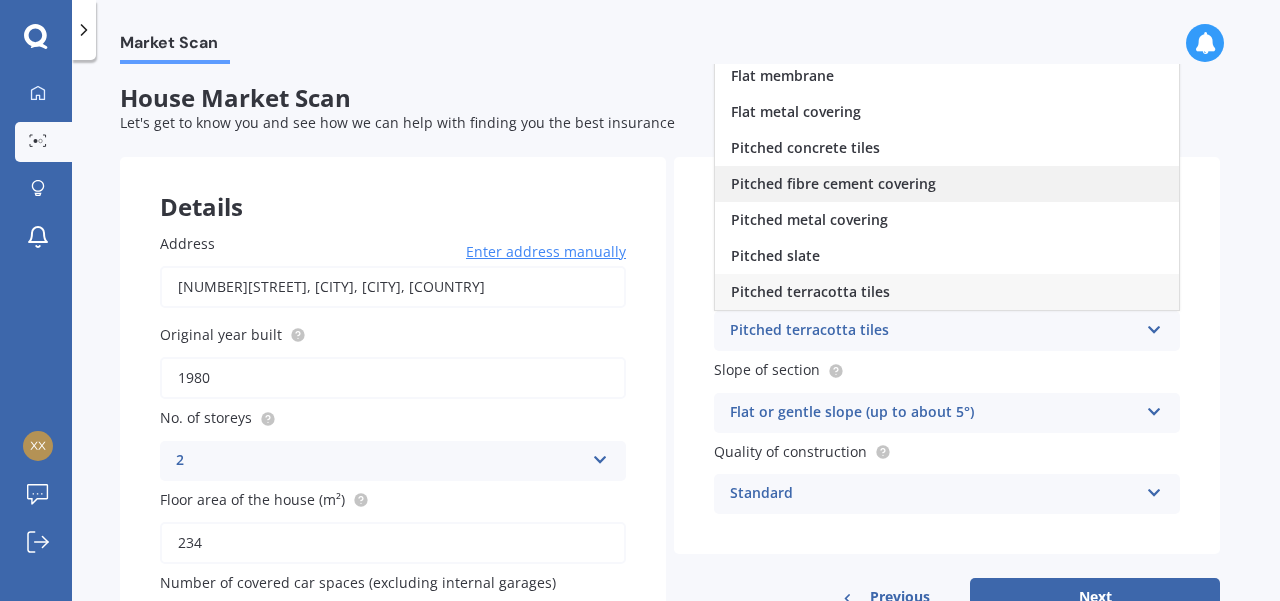 scroll, scrollTop: 0, scrollLeft: 0, axis: both 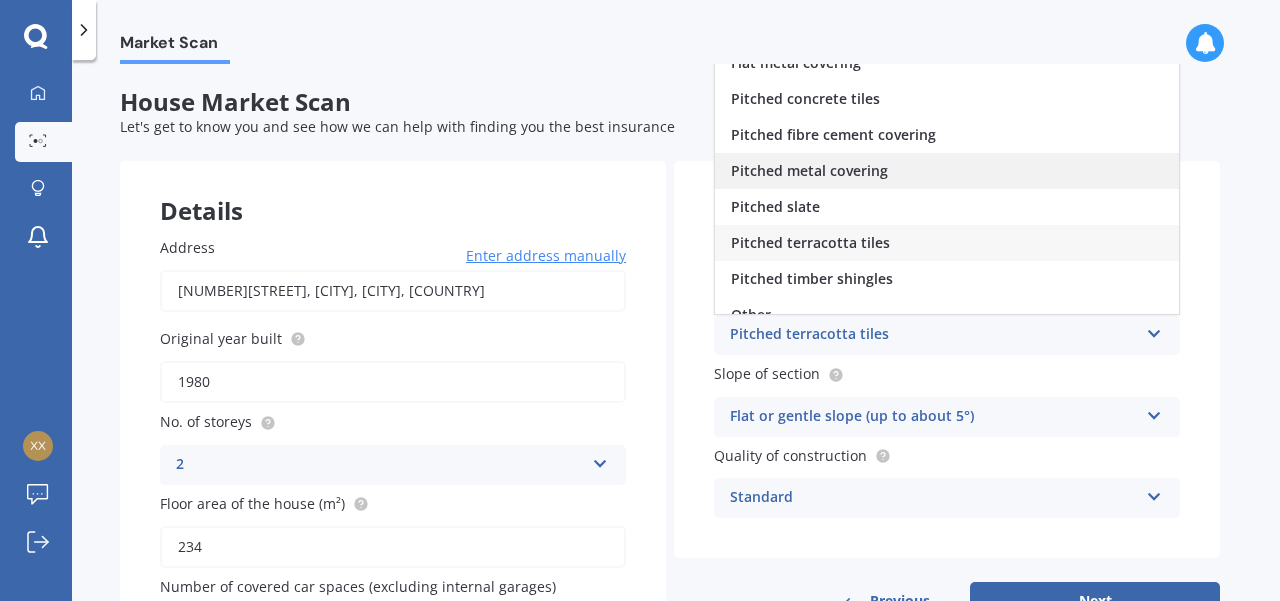 click on "Pitched metal covering" at bounding box center (947, 171) 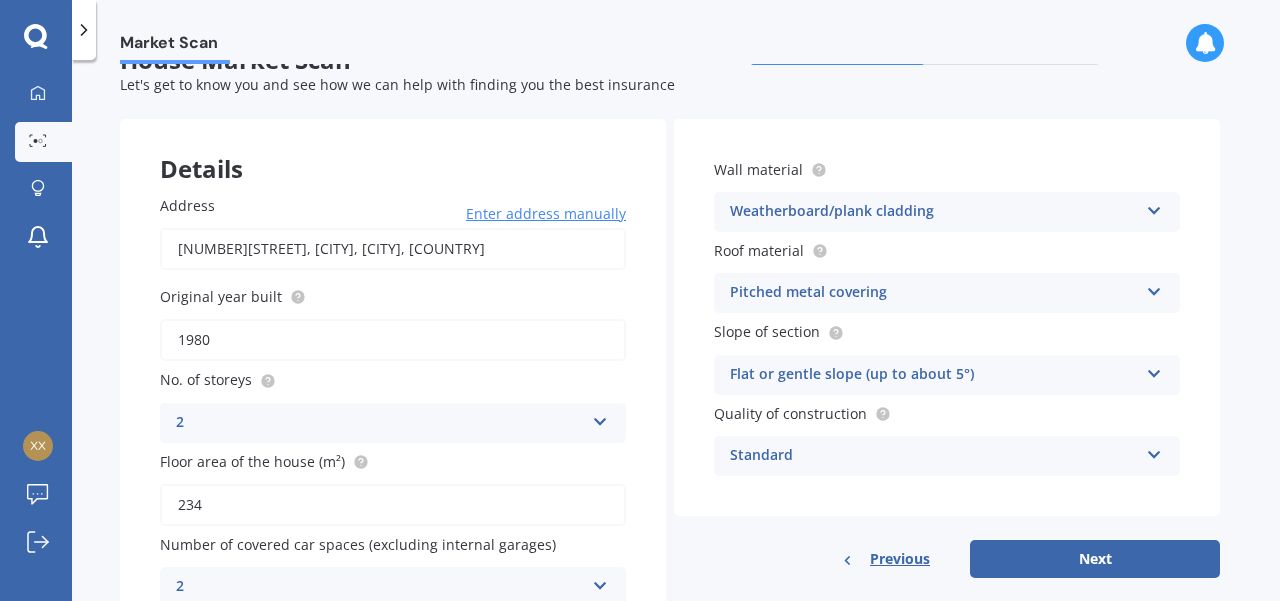 scroll, scrollTop: 46, scrollLeft: 0, axis: vertical 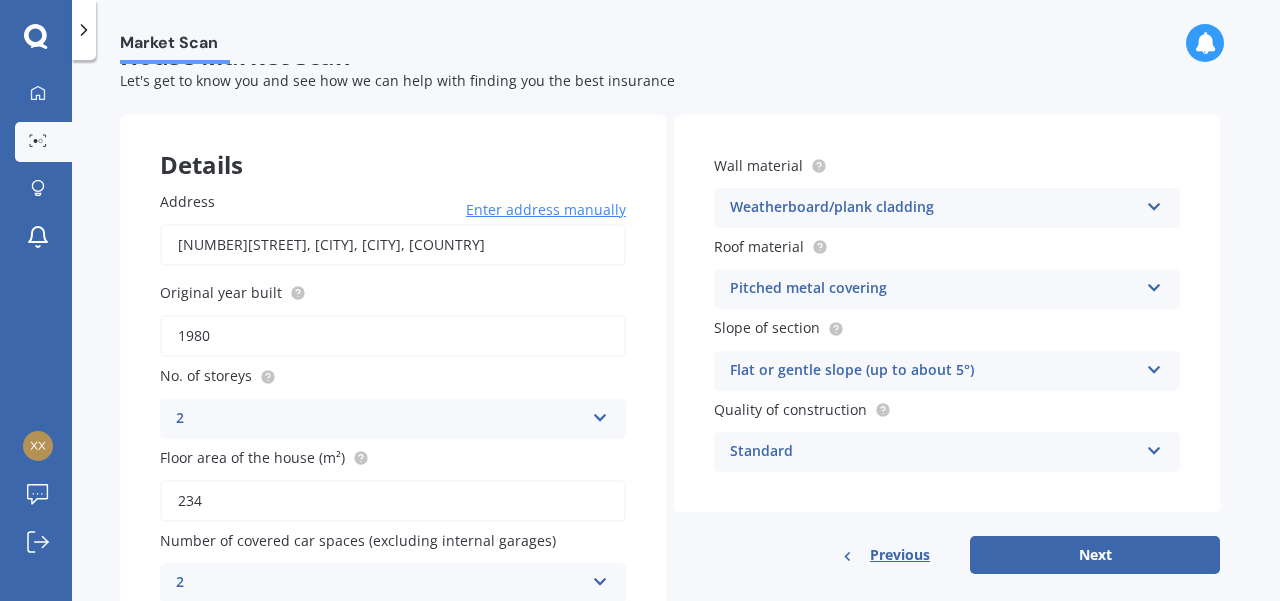 click at bounding box center [1154, 447] 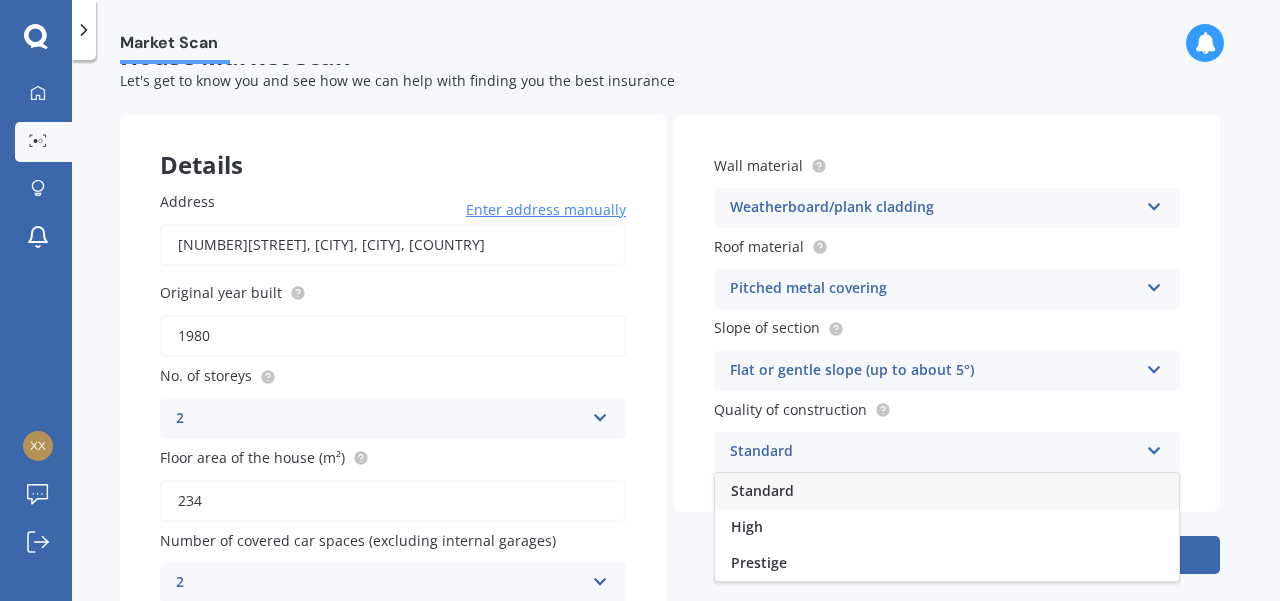click at bounding box center (1154, 447) 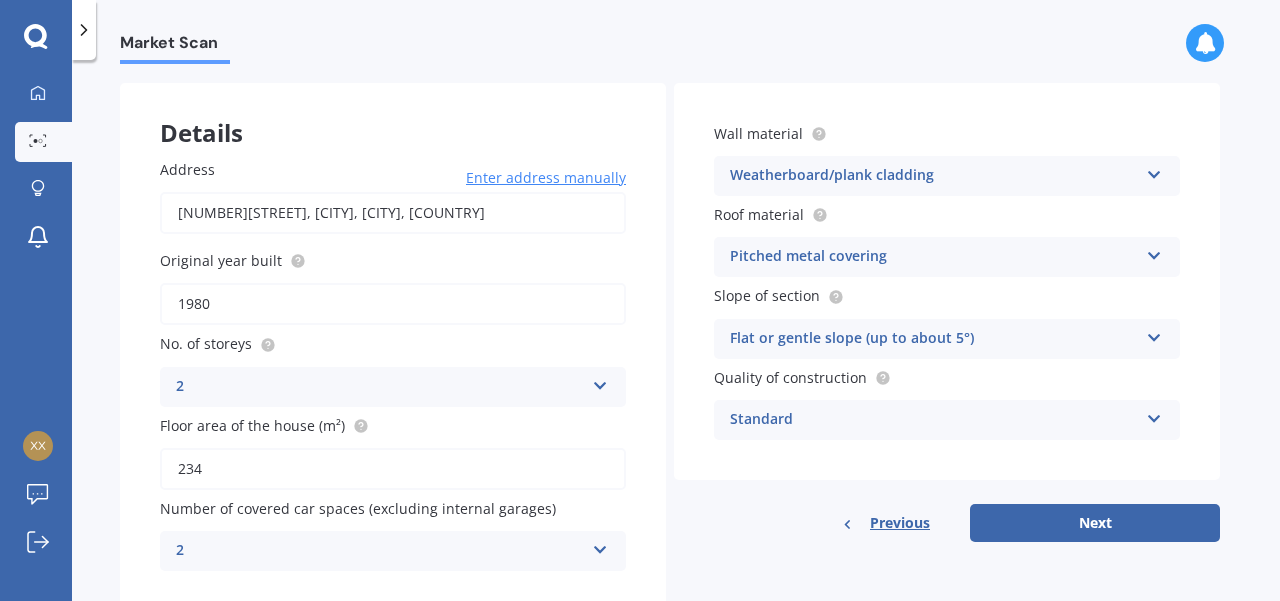 scroll, scrollTop: 135, scrollLeft: 0, axis: vertical 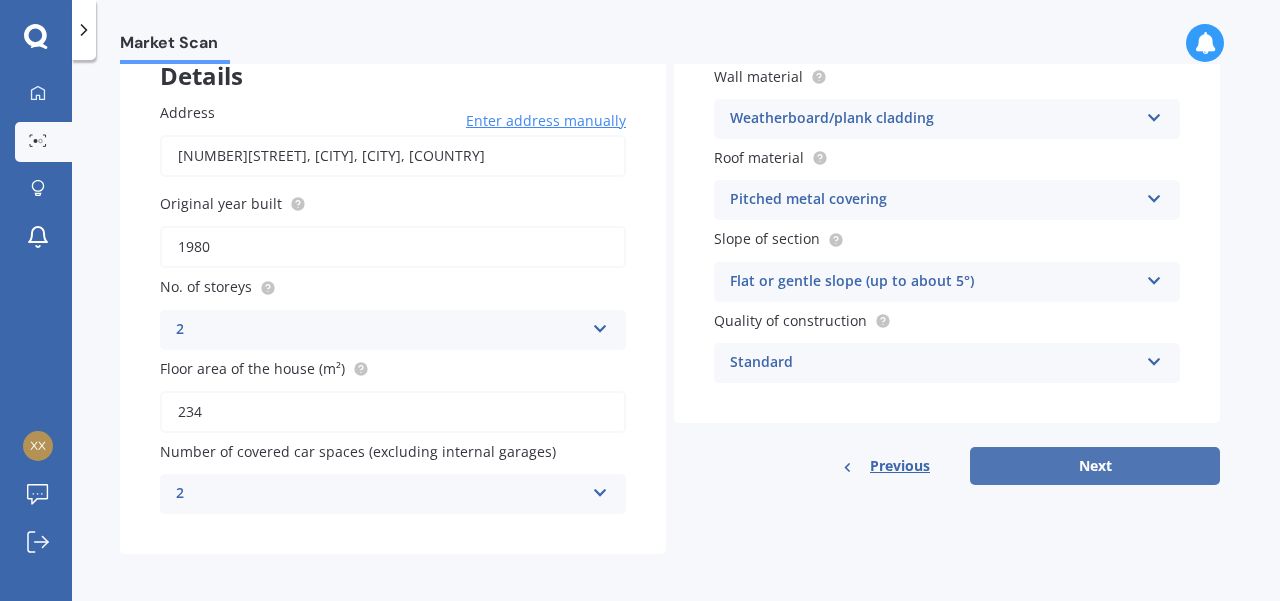 click on "Next" at bounding box center [1095, 466] 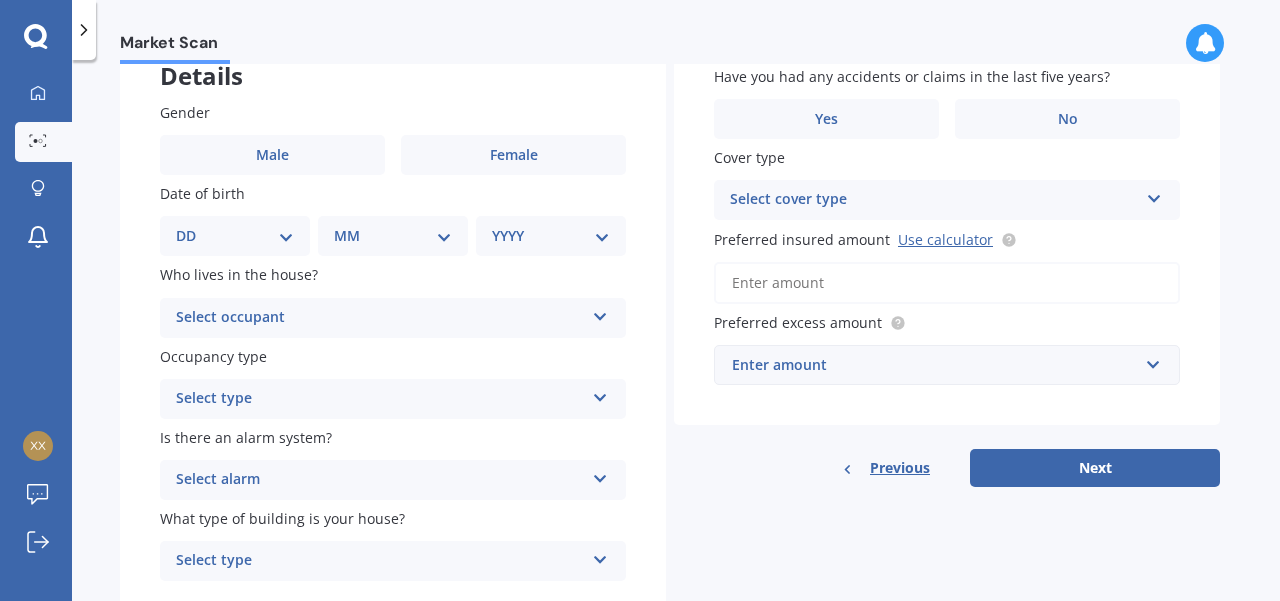 scroll, scrollTop: 0, scrollLeft: 0, axis: both 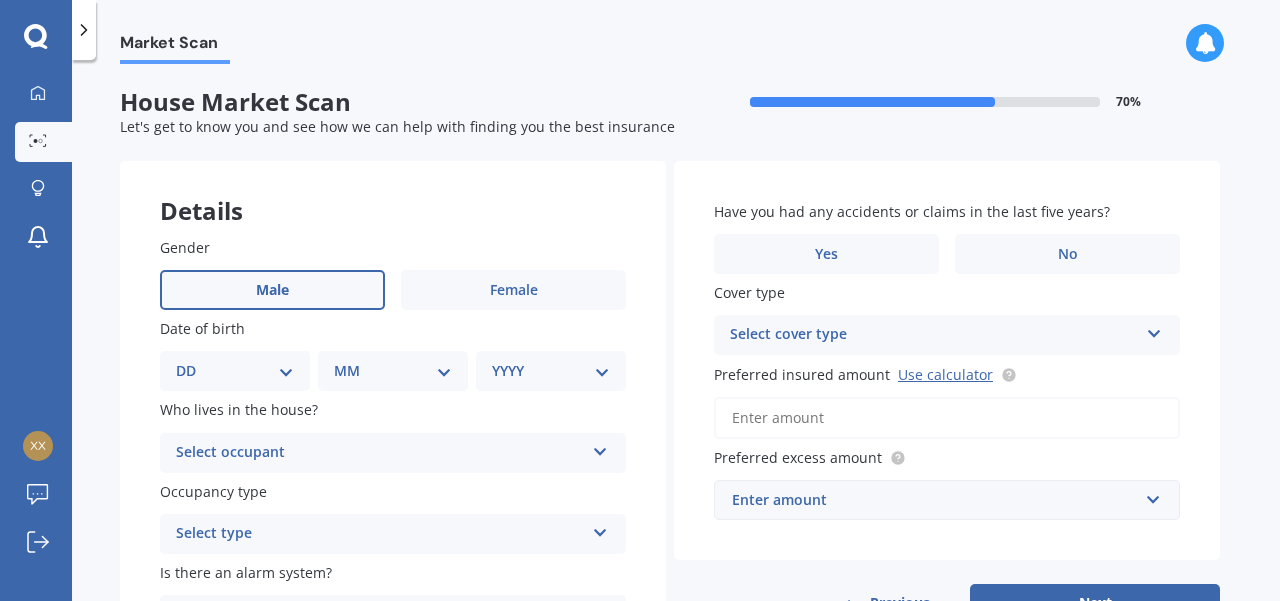 click on "Male" at bounding box center [272, 290] 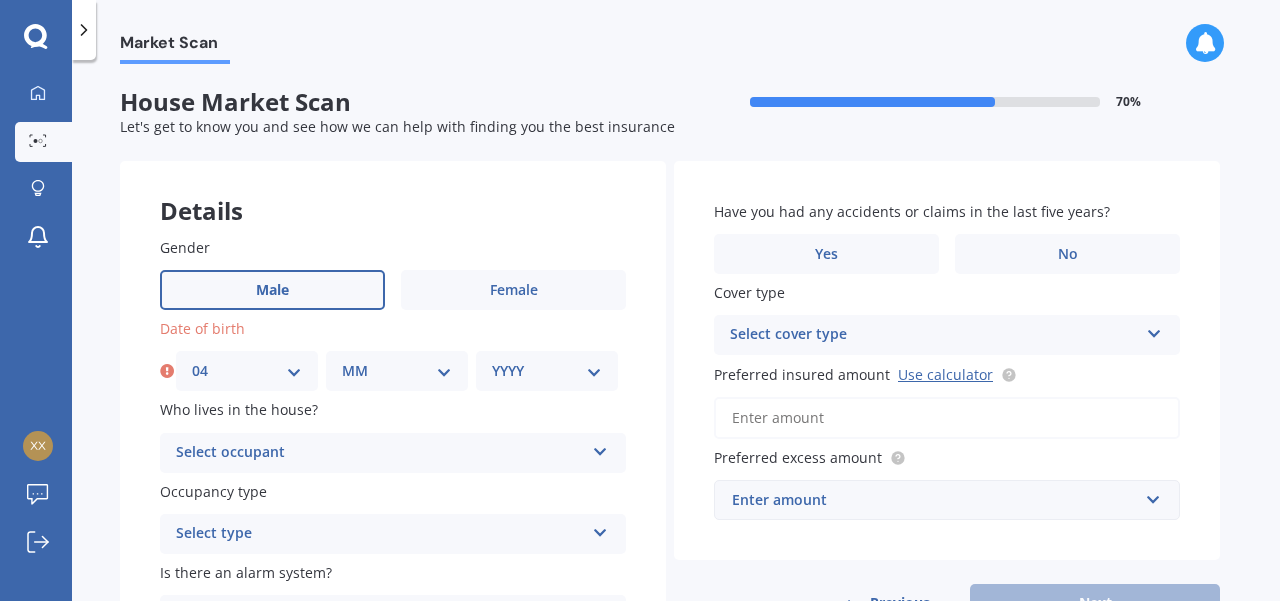 click on "MM 01 02 03 04 05 06 07 08 09 10 11 12" at bounding box center (397, 371) 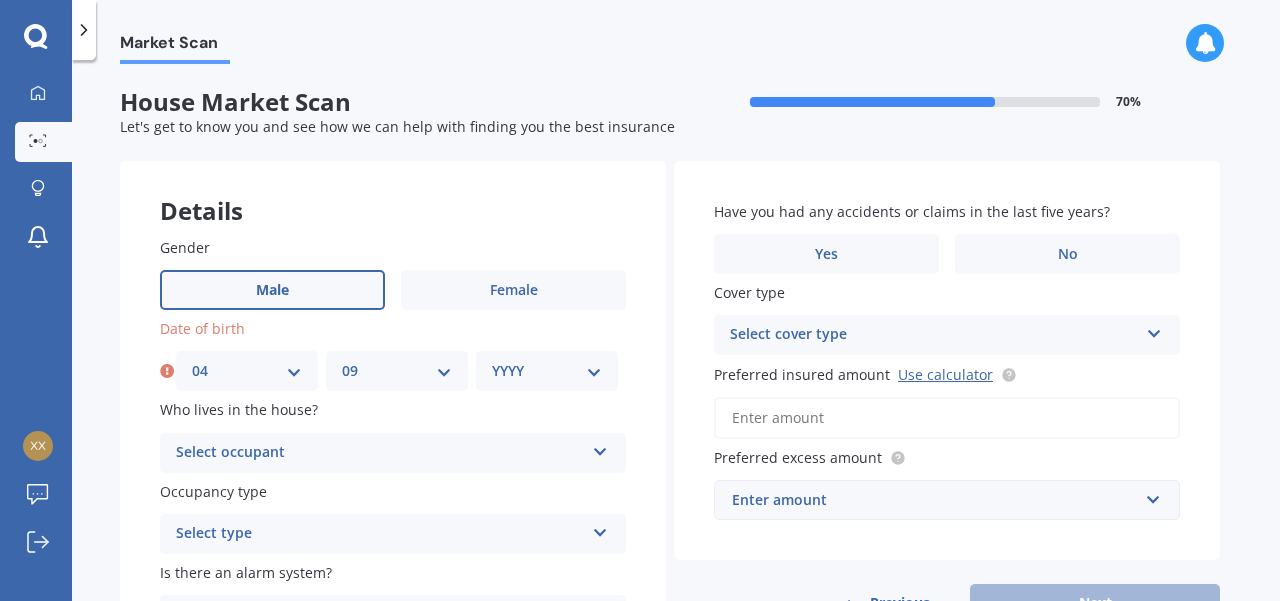 select on "1973" 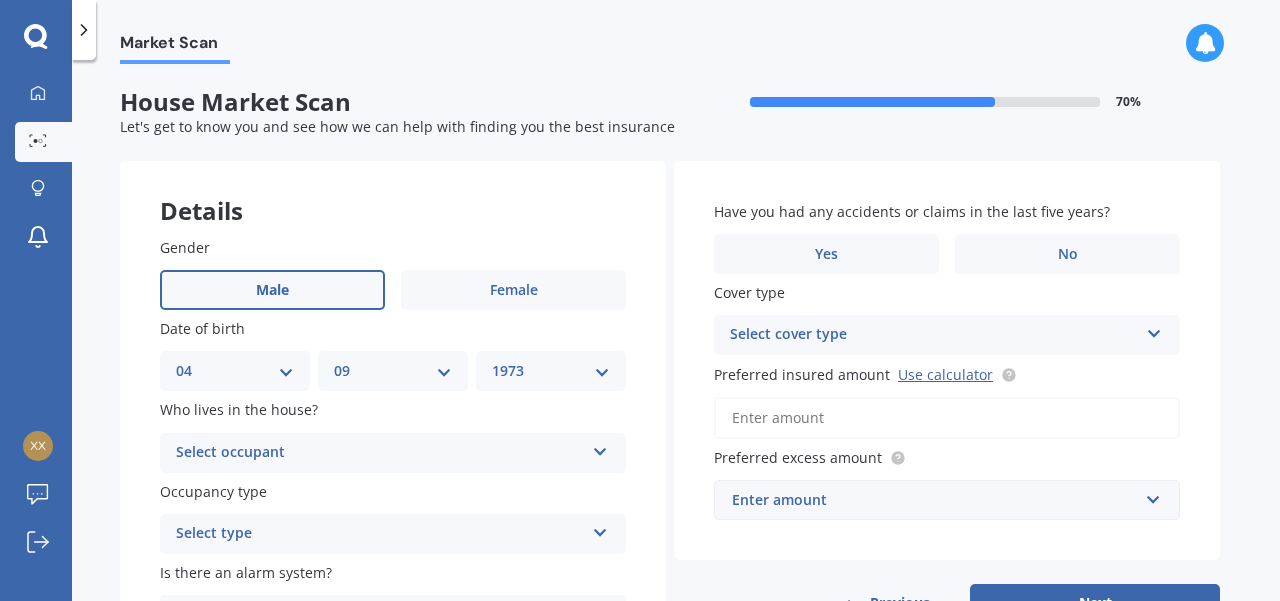 scroll, scrollTop: 47, scrollLeft: 0, axis: vertical 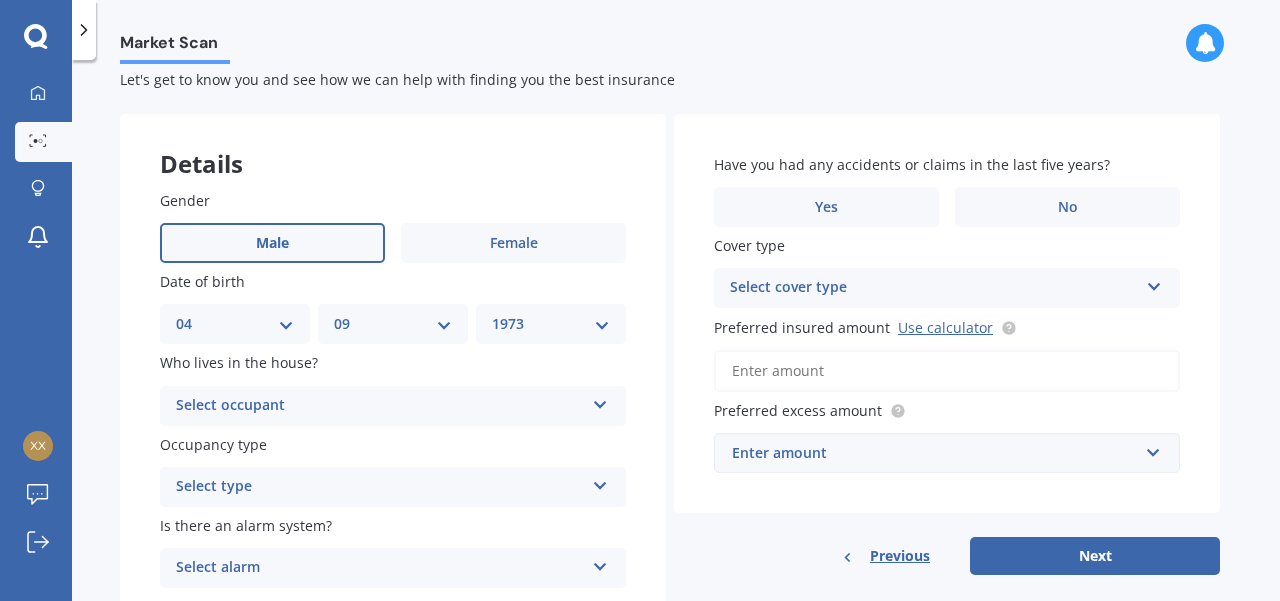 click on "Select occupant" at bounding box center [380, 406] 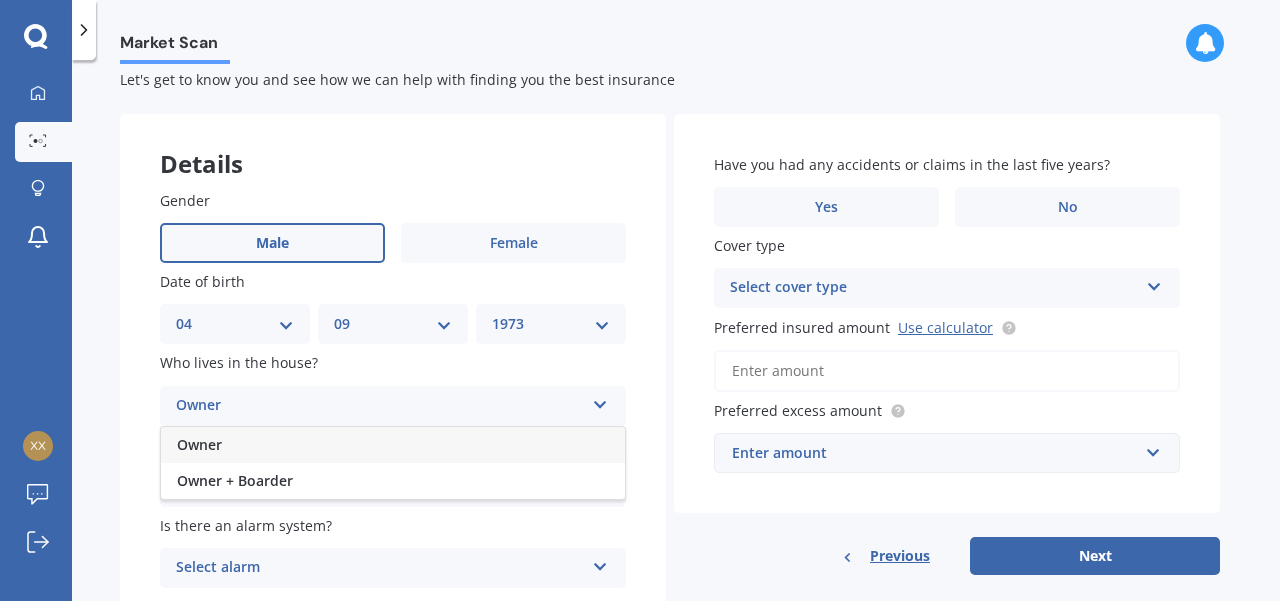 click on "Owner" at bounding box center [393, 445] 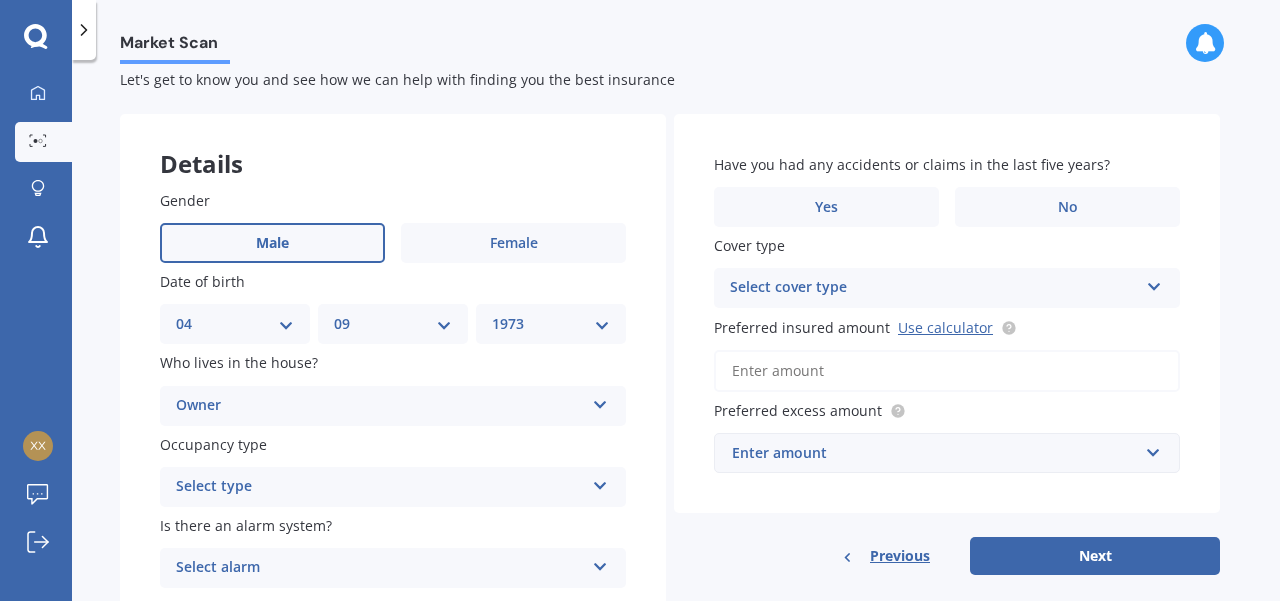 click on "Select type" at bounding box center (380, 487) 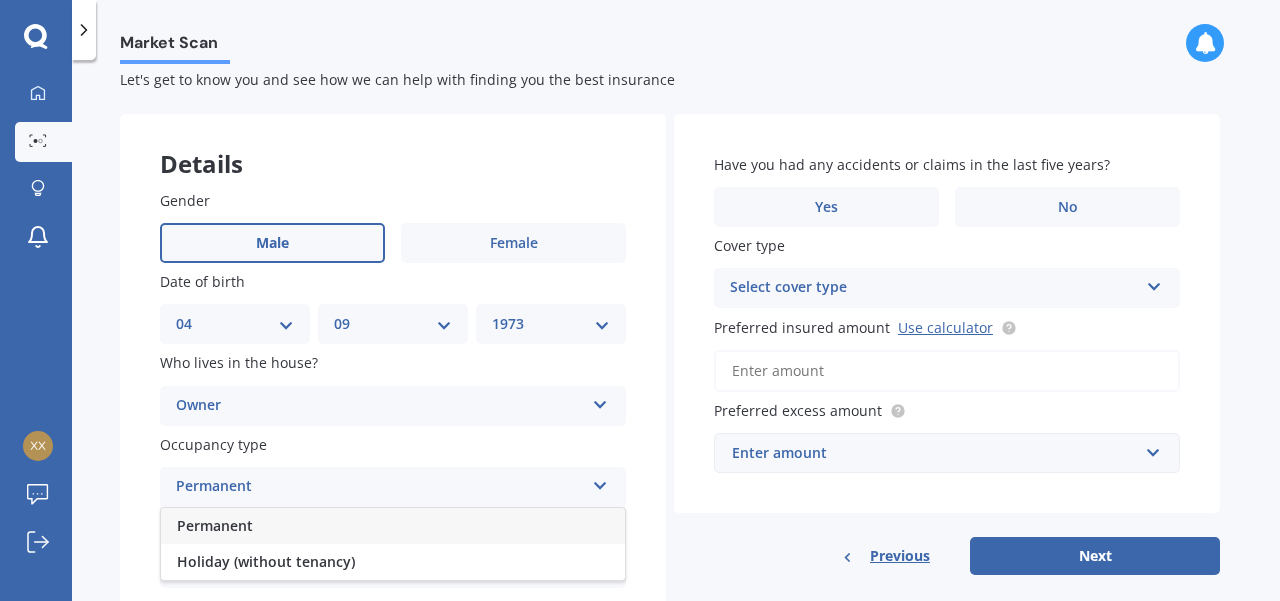 click on "Permanent" at bounding box center (393, 526) 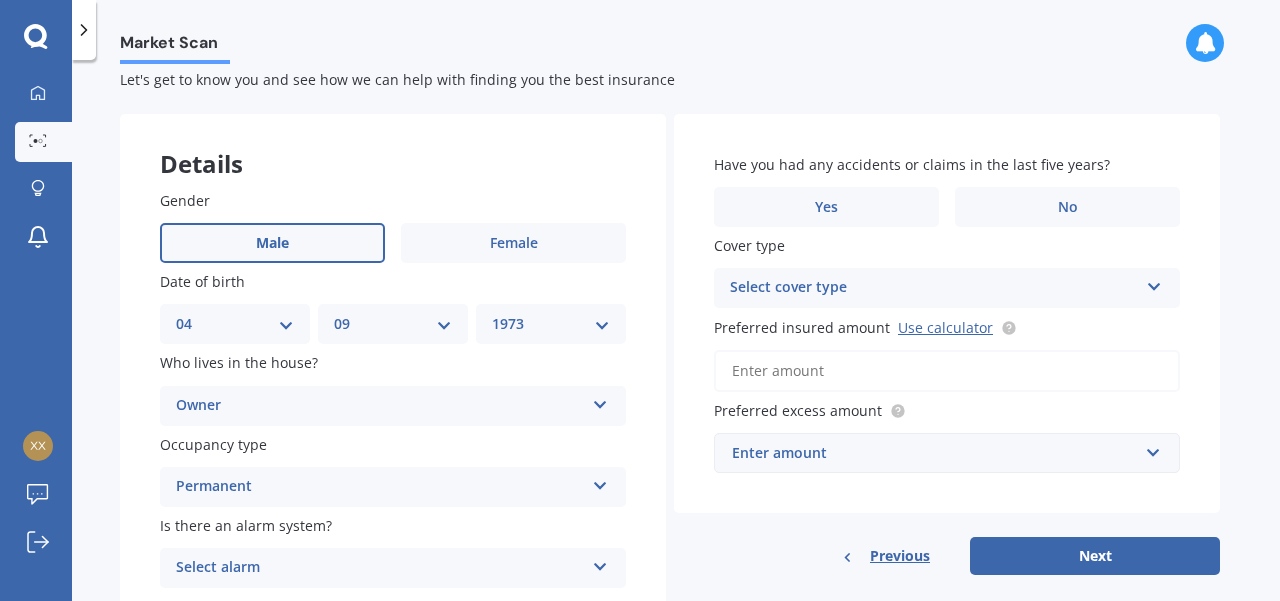 scroll, scrollTop: 78, scrollLeft: 0, axis: vertical 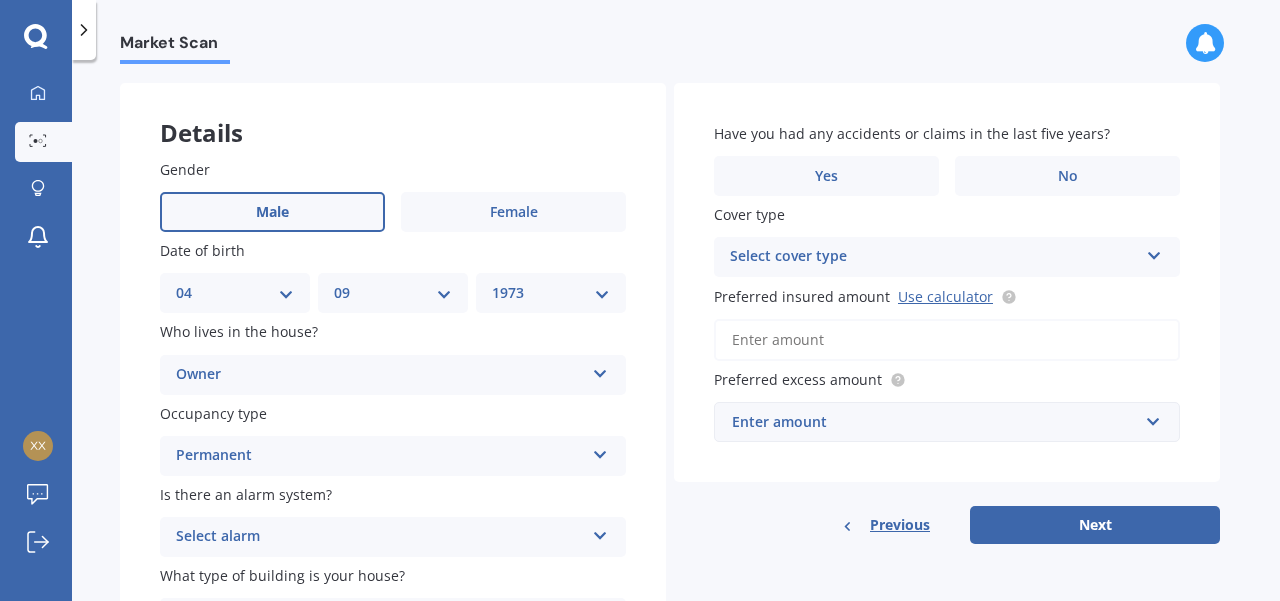 click on "Select alarm" at bounding box center [380, 537] 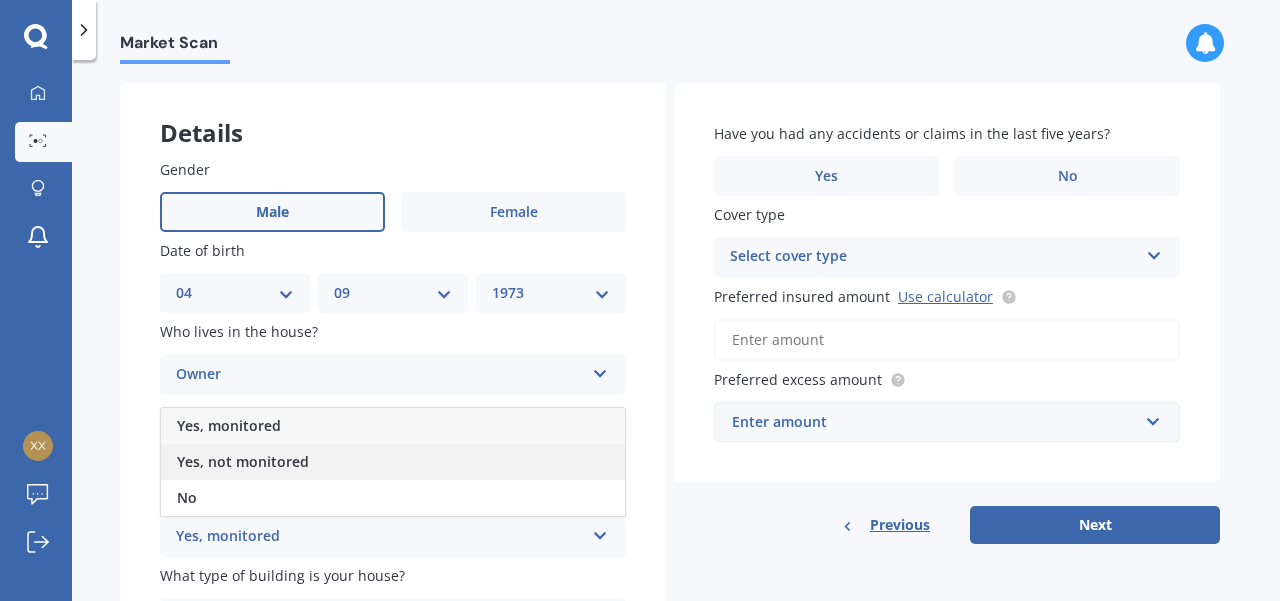click on "Yes, not monitored" at bounding box center [393, 462] 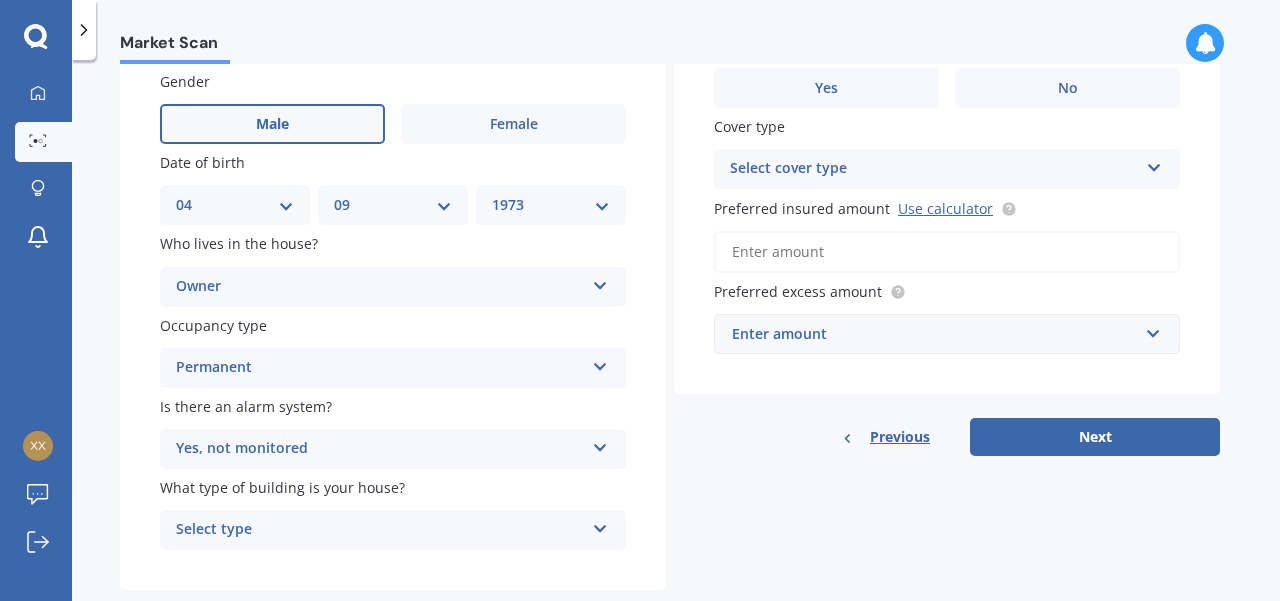 scroll, scrollTop: 202, scrollLeft: 0, axis: vertical 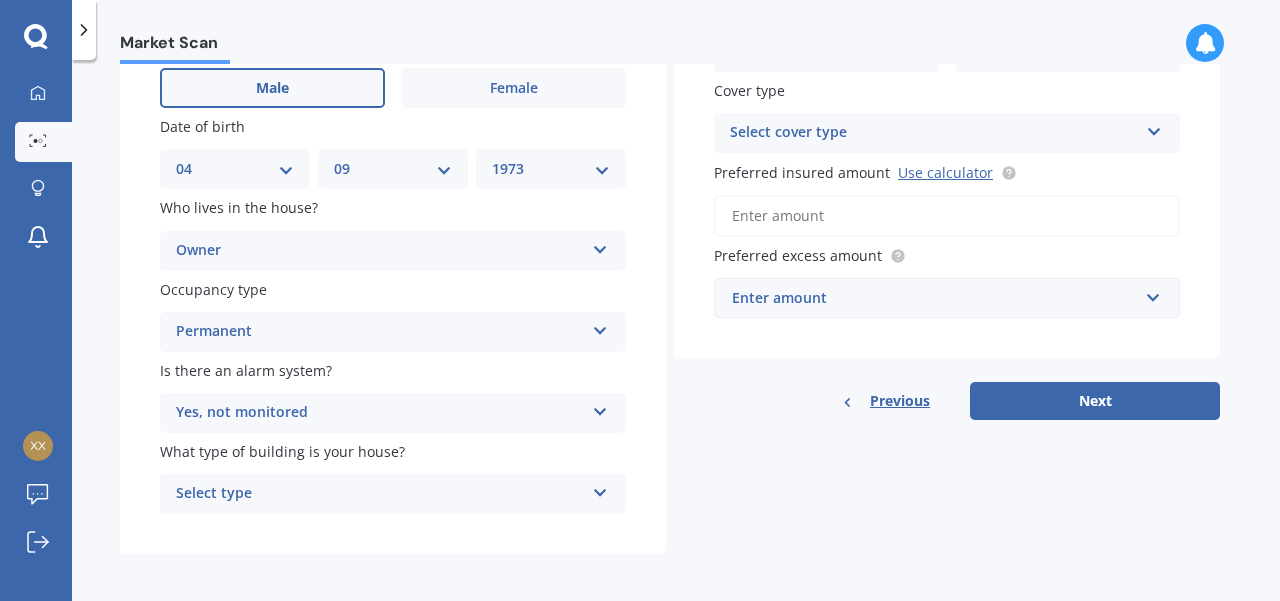 click on "Select type" at bounding box center [380, 494] 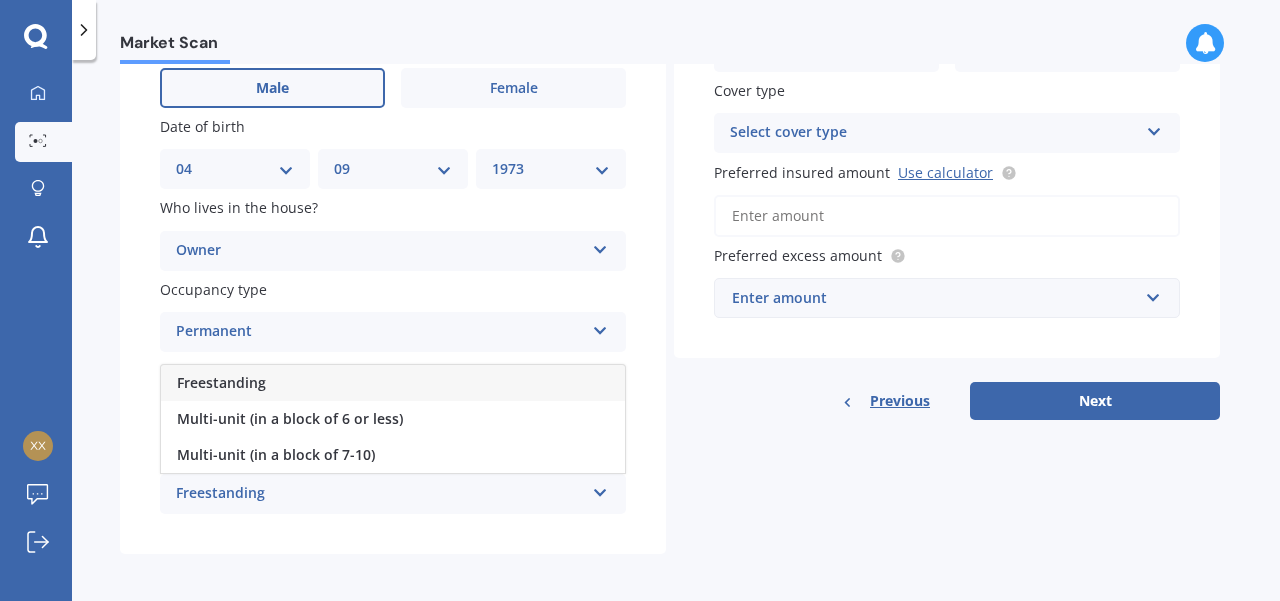 click on "Freestanding" at bounding box center (393, 383) 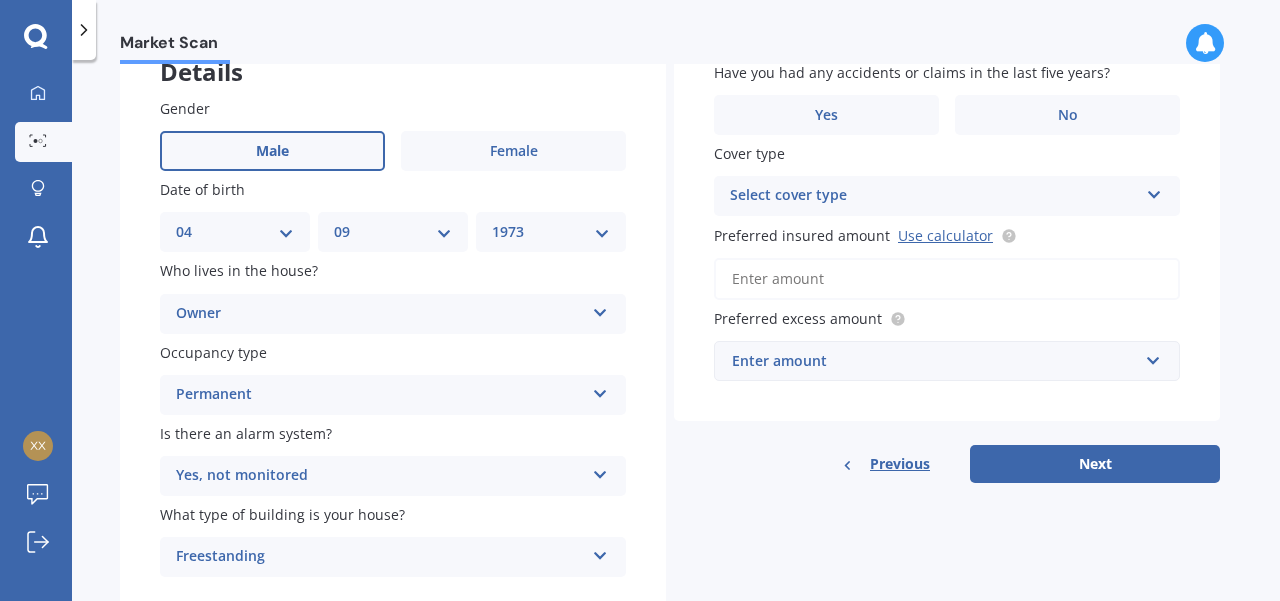 scroll, scrollTop: 85, scrollLeft: 0, axis: vertical 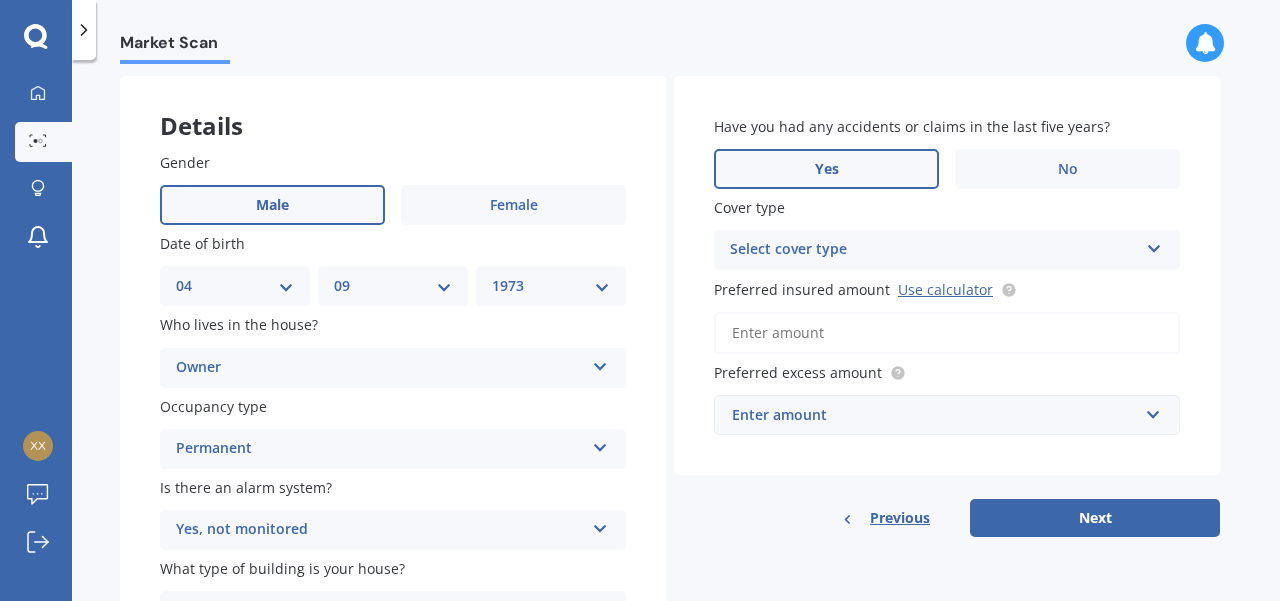 click on "Yes" at bounding box center [827, 169] 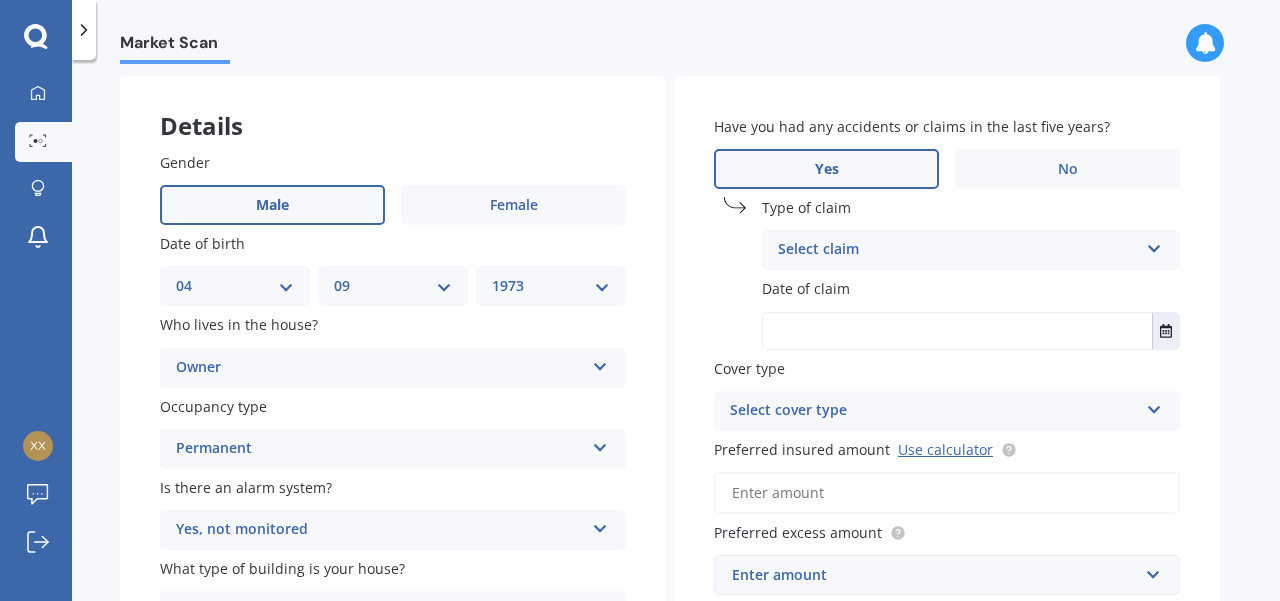 click at bounding box center (1154, 245) 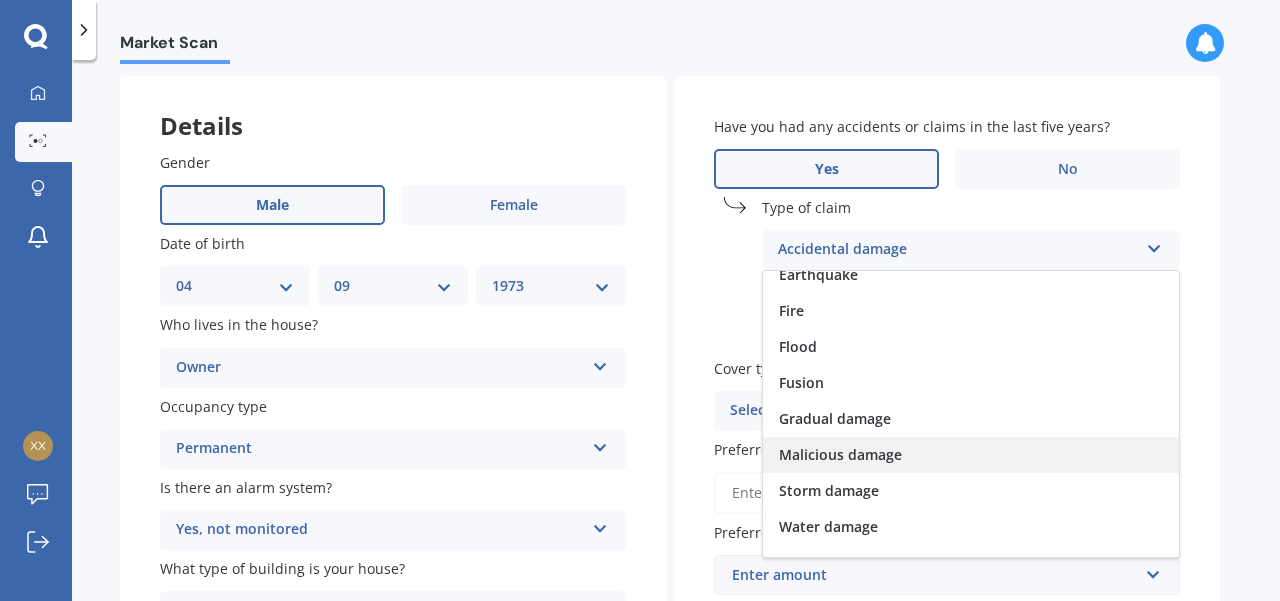 scroll, scrollTop: 146, scrollLeft: 0, axis: vertical 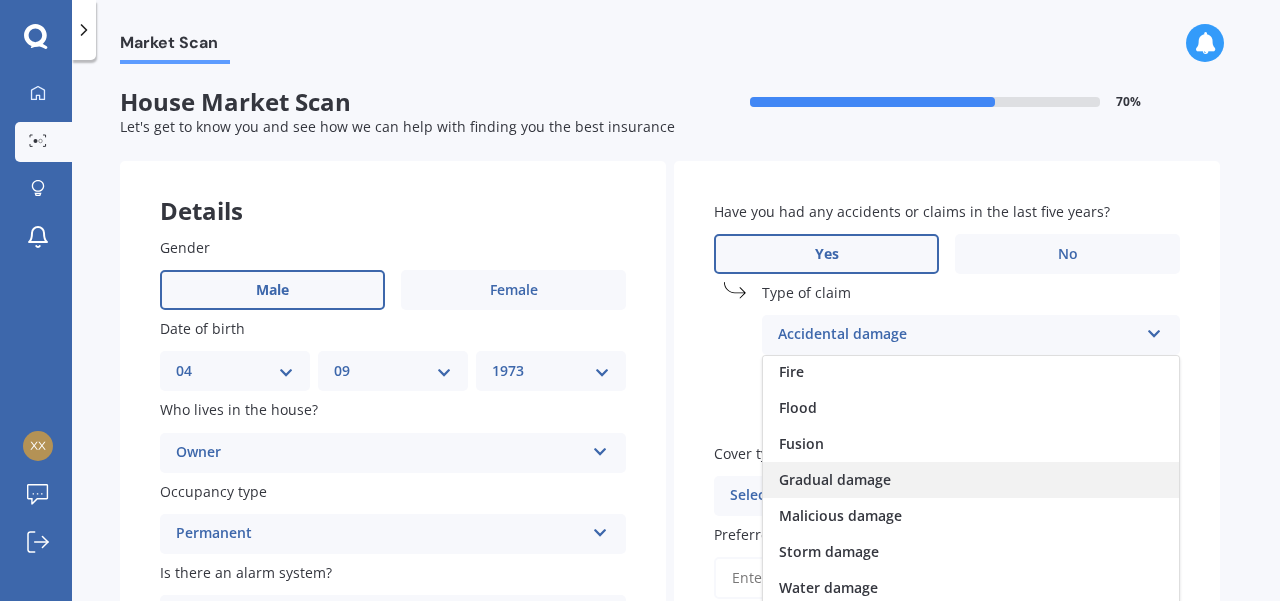 click on "Gradual damage" at bounding box center [971, 480] 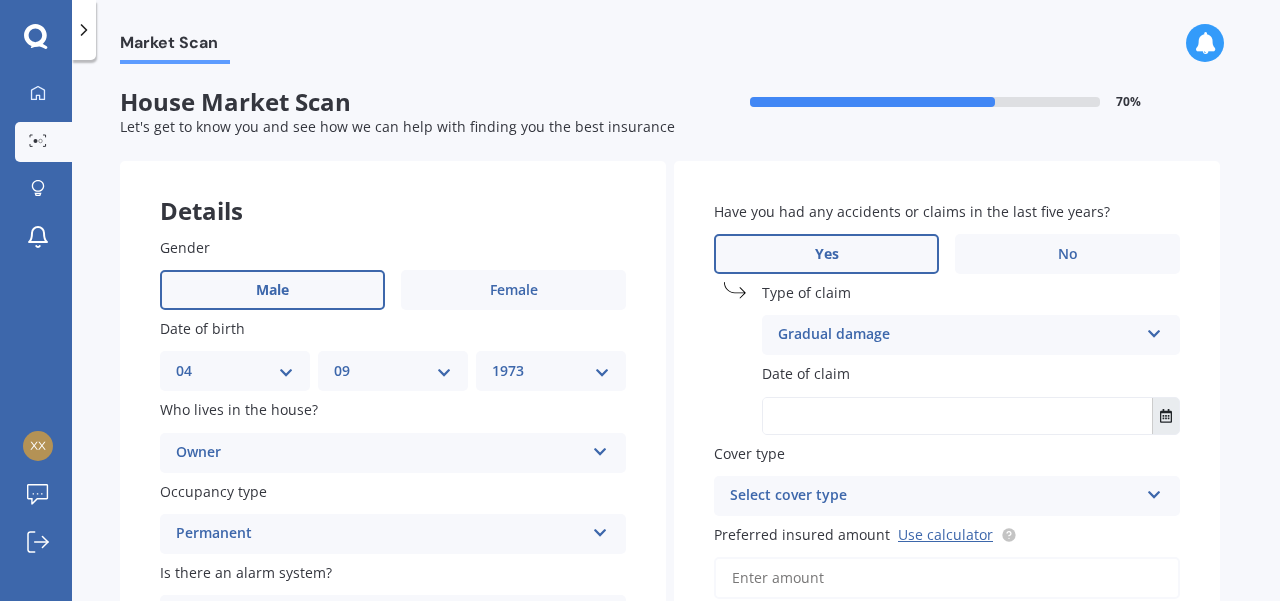 click 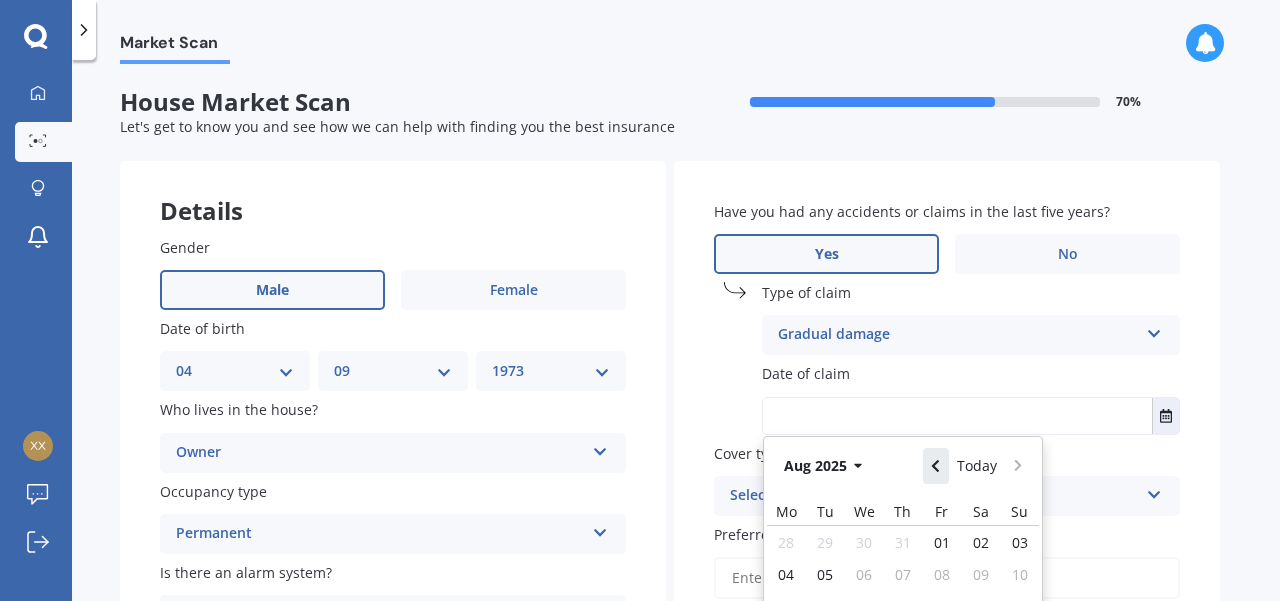 click at bounding box center [936, 466] 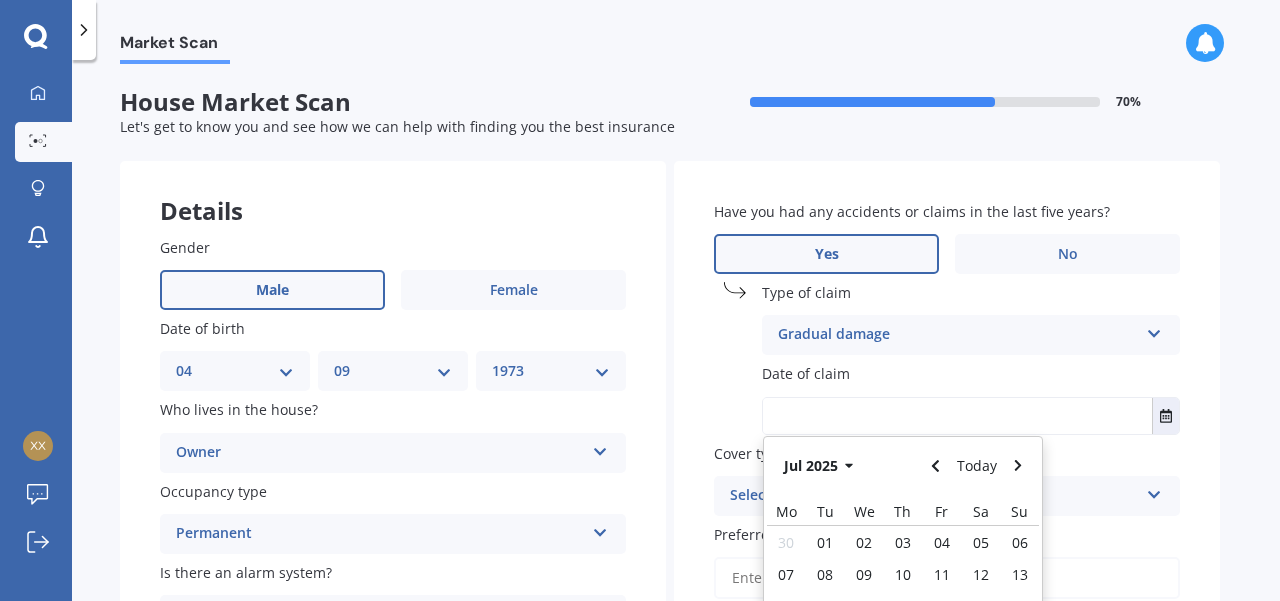 click on "Date of claim Jul 2025   Today Mo Tu We Th Fr Sa Su 30 01 02 03 04 05 06 07 08 09 10 11 12 13 14 15 16 17 18 19 20 21 22 23 24 25 26 27 28 29 30 31 01 02 03 Cover type Select cover type High Preferred insured amount Use calculator Preferred excess amount Enter amount $300 $400 $500 $750 $1,000 $2,000 $2,500" at bounding box center (947, 440) 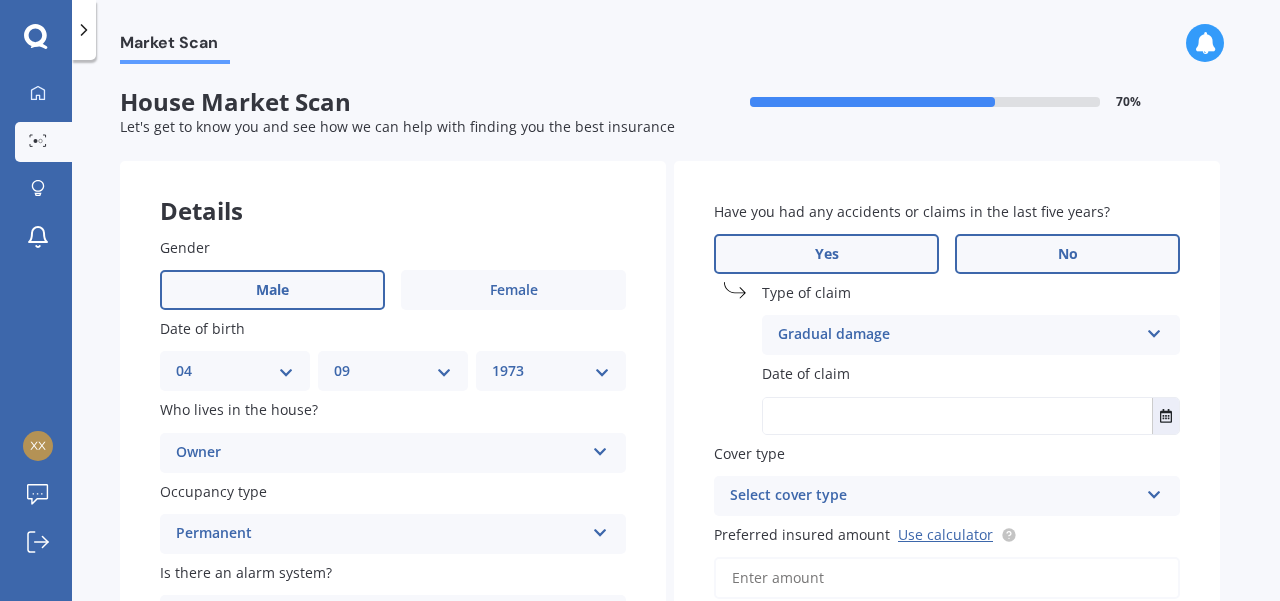 click on "No" at bounding box center (1067, 254) 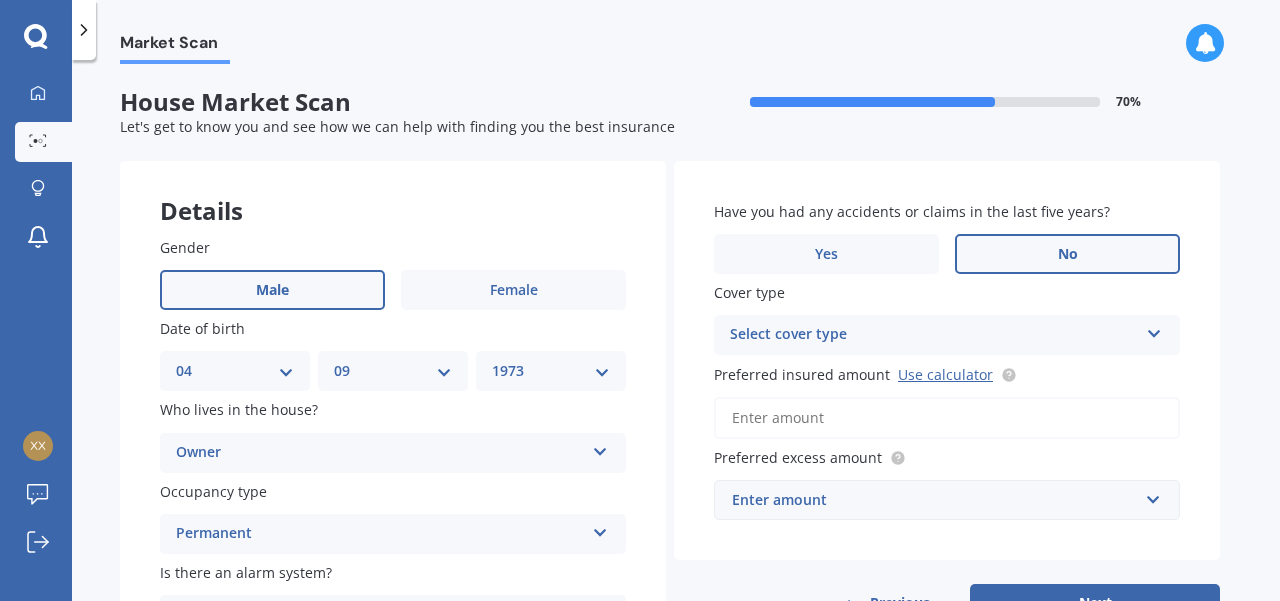 scroll, scrollTop: 48, scrollLeft: 0, axis: vertical 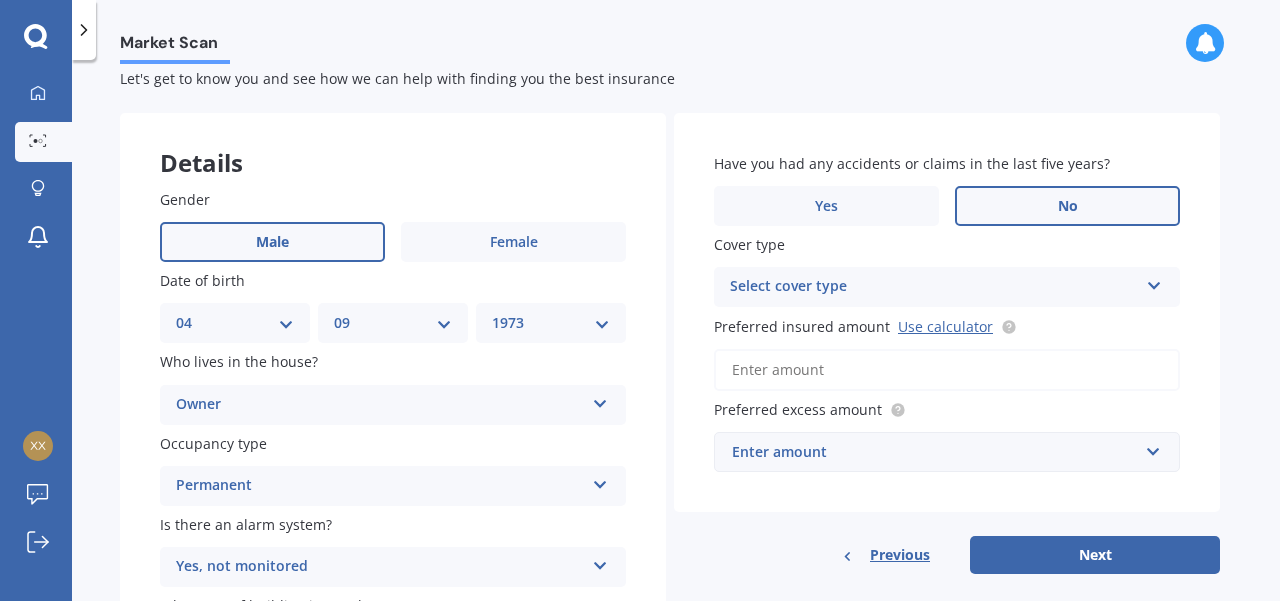 click on "Select cover type High" at bounding box center (947, 287) 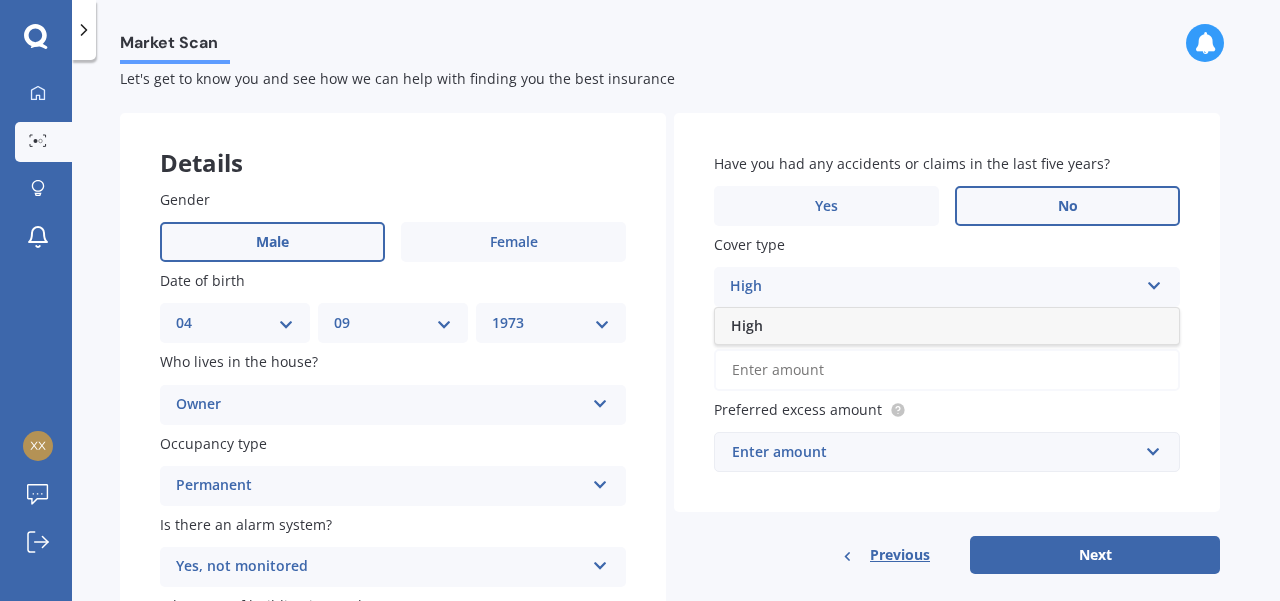 click on "High" at bounding box center (934, 287) 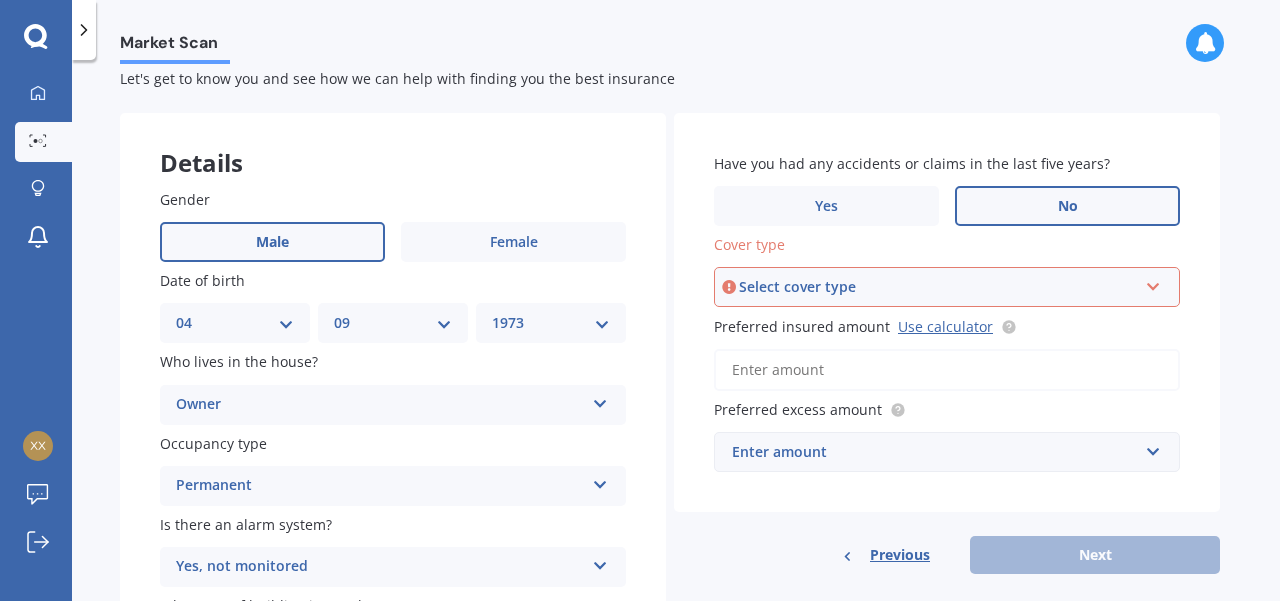 click on "Select cover type" at bounding box center [938, 287] 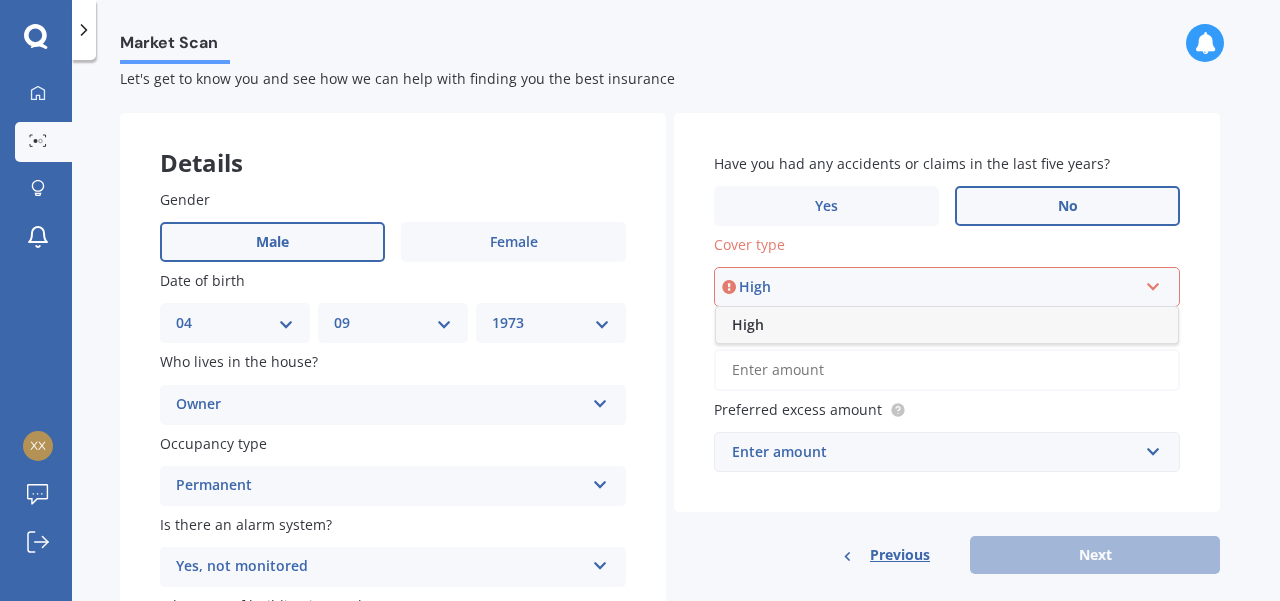 click on "High" at bounding box center (947, 325) 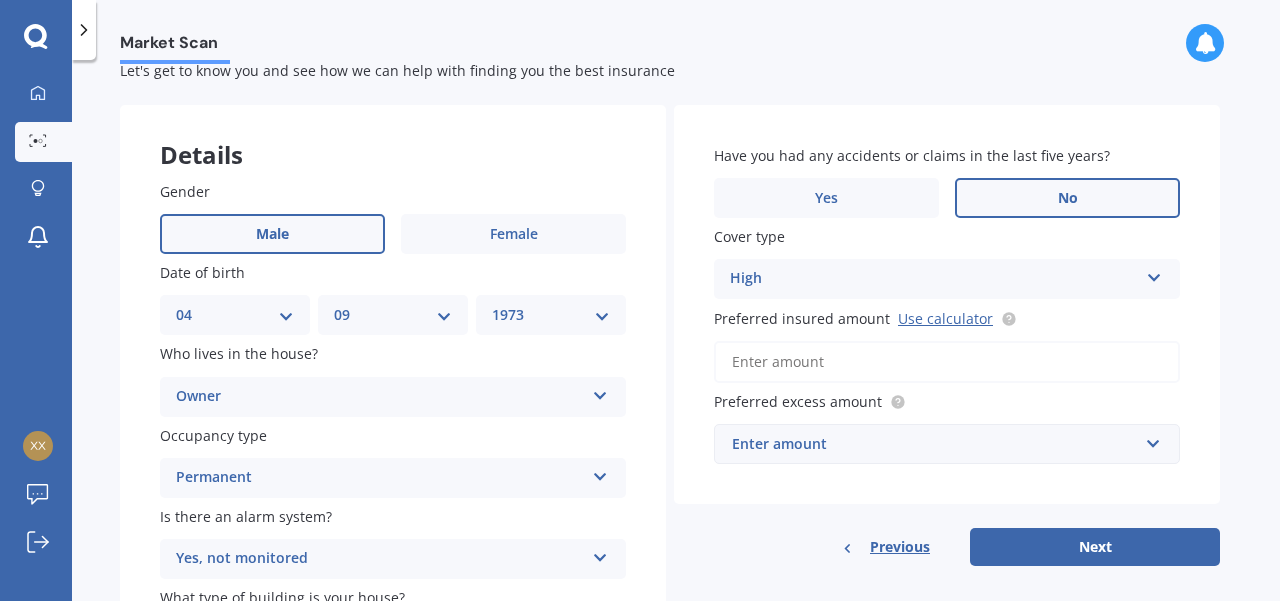 scroll, scrollTop: 69, scrollLeft: 0, axis: vertical 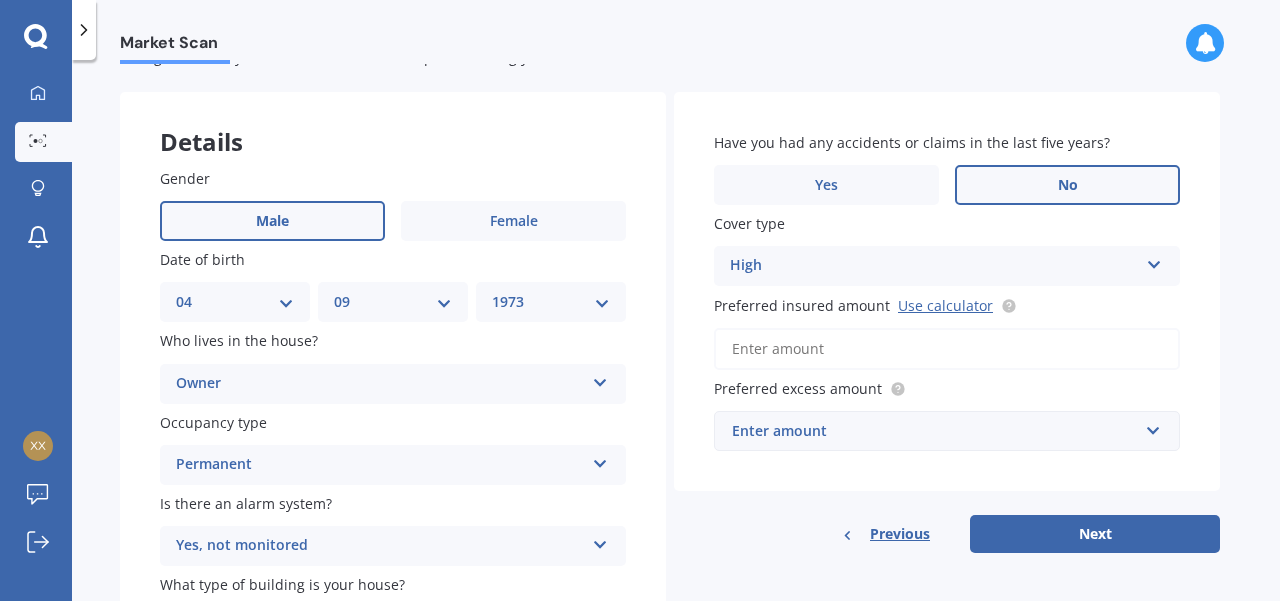 click on "Preferred insured amount Use calculator" at bounding box center (947, 349) 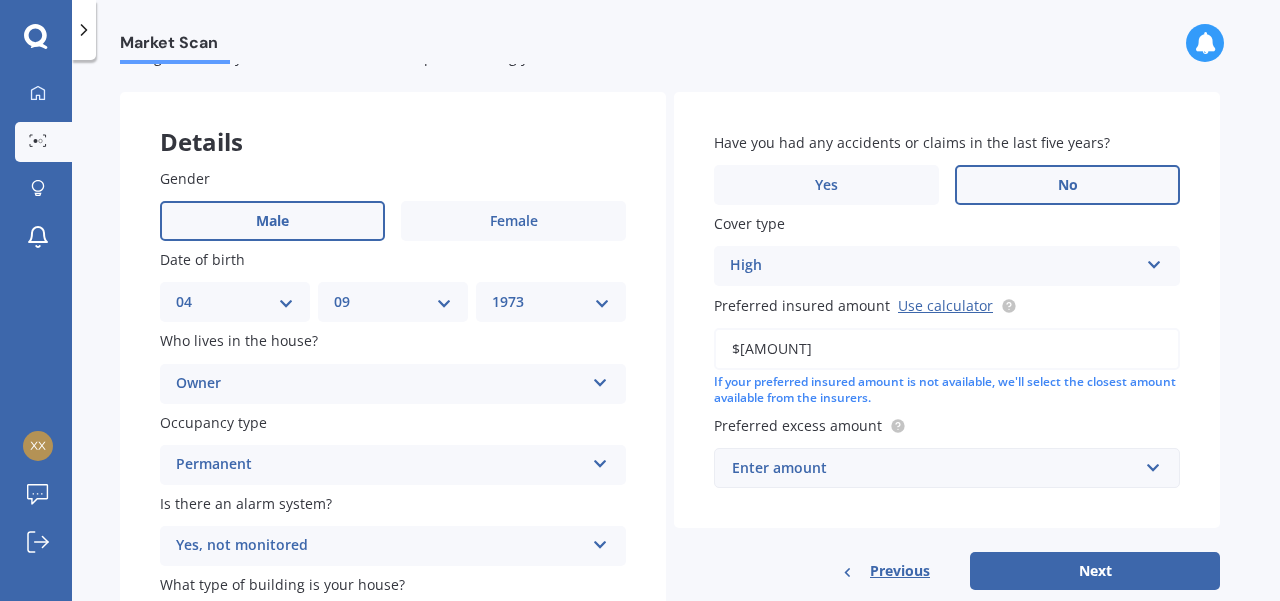 type on "$[AMOUNT]" 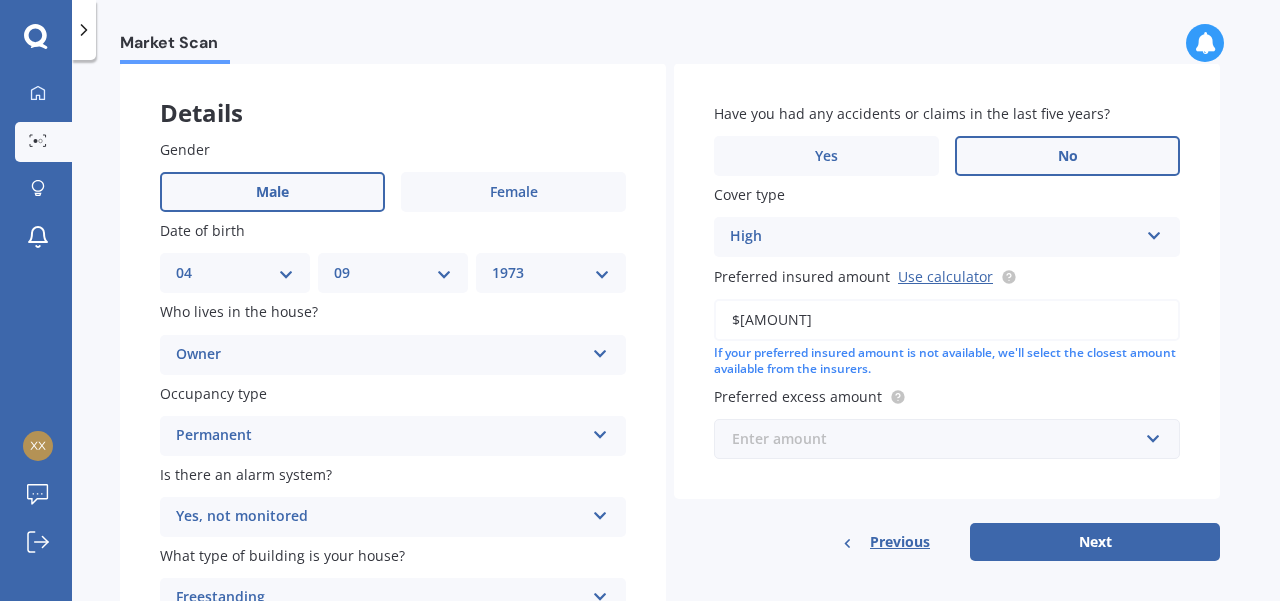 click at bounding box center (940, 439) 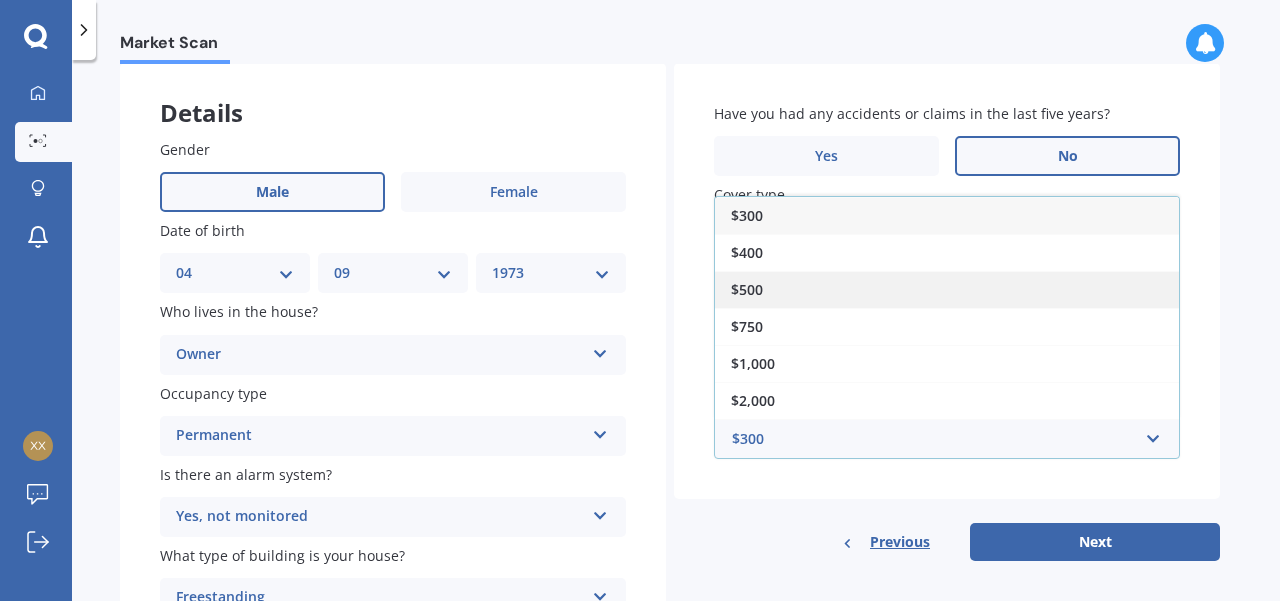 click on "$500" at bounding box center (947, 289) 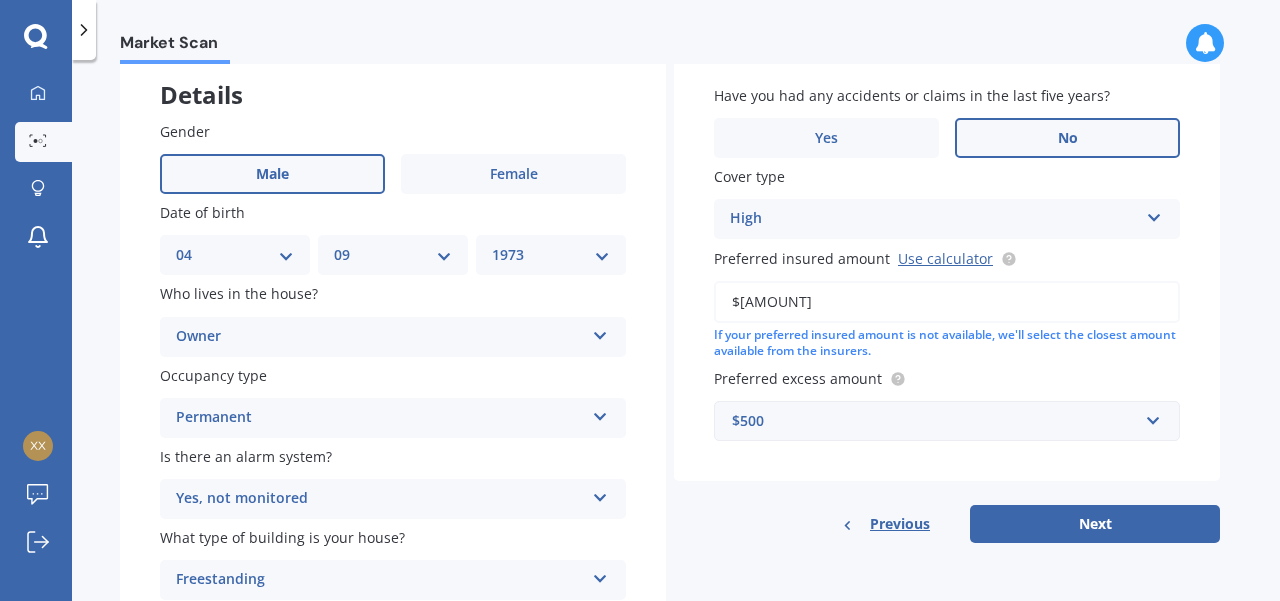 scroll, scrollTop: 120, scrollLeft: 0, axis: vertical 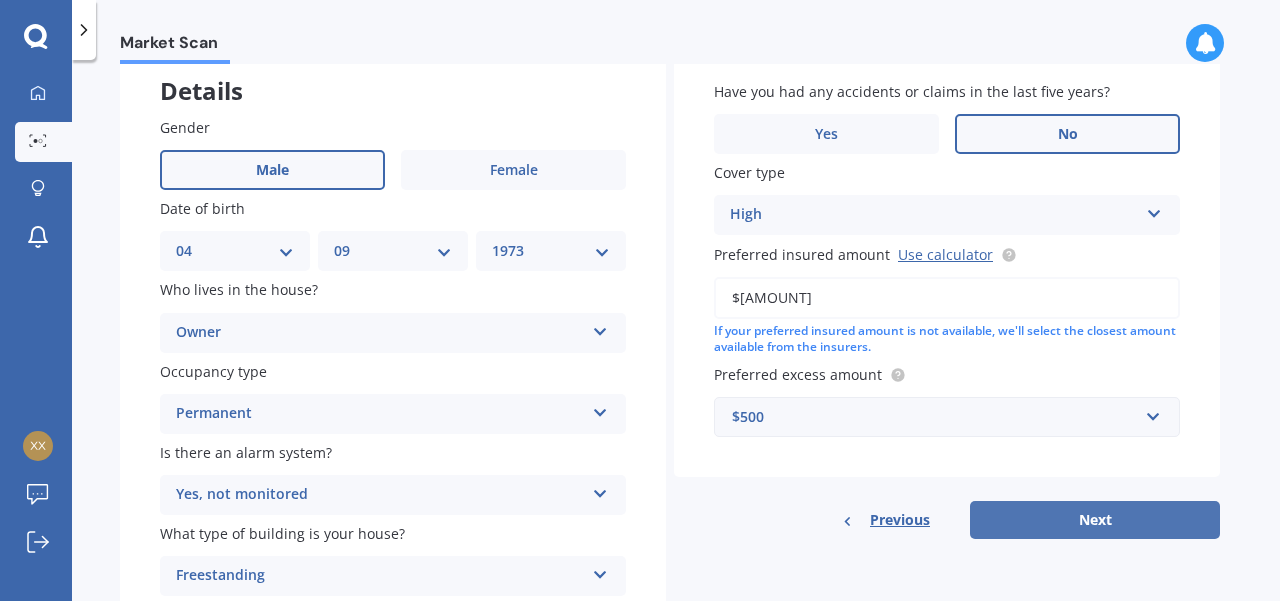 click on "Next" at bounding box center (1095, 520) 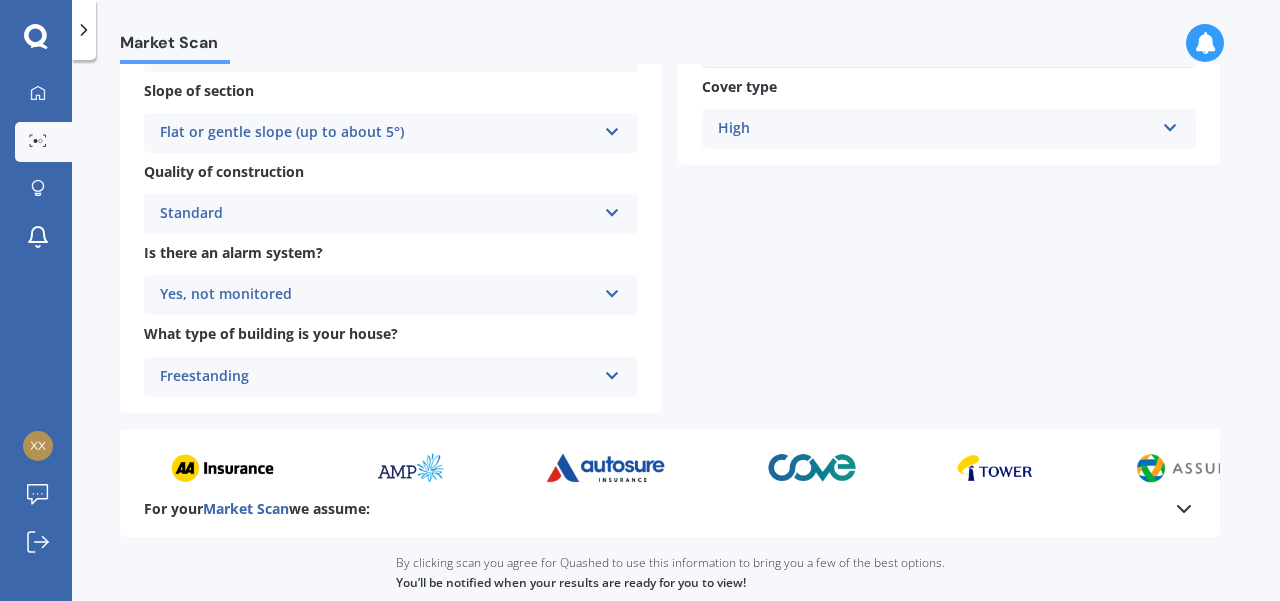 scroll, scrollTop: 747, scrollLeft: 0, axis: vertical 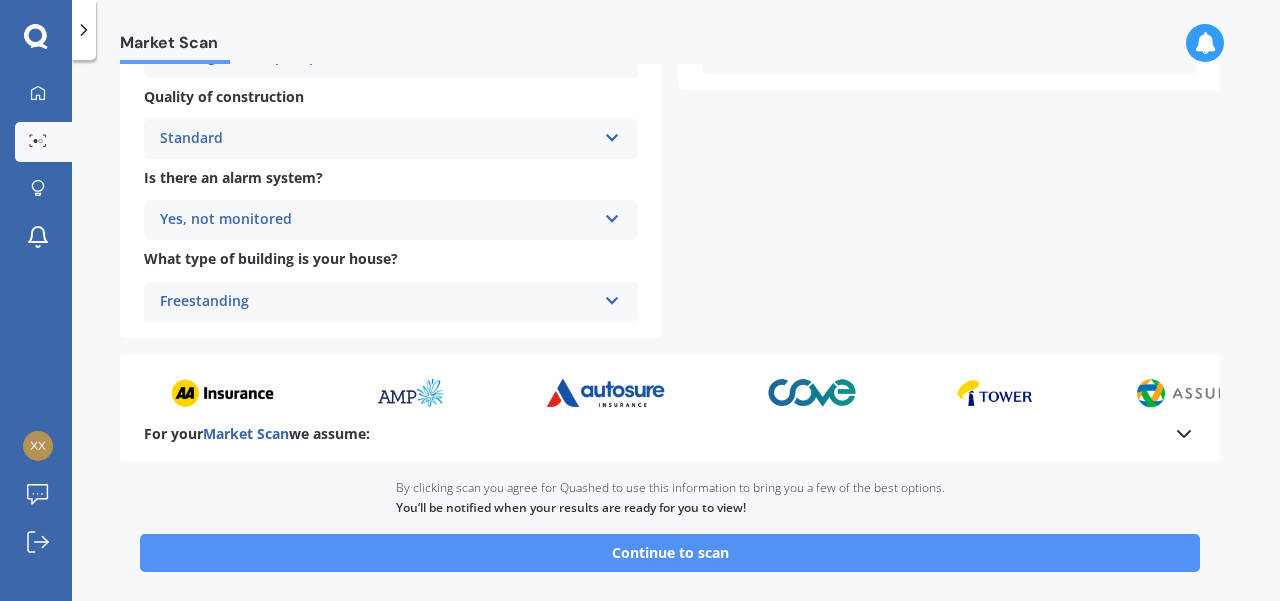 click on "Continue to scan" at bounding box center (670, 553) 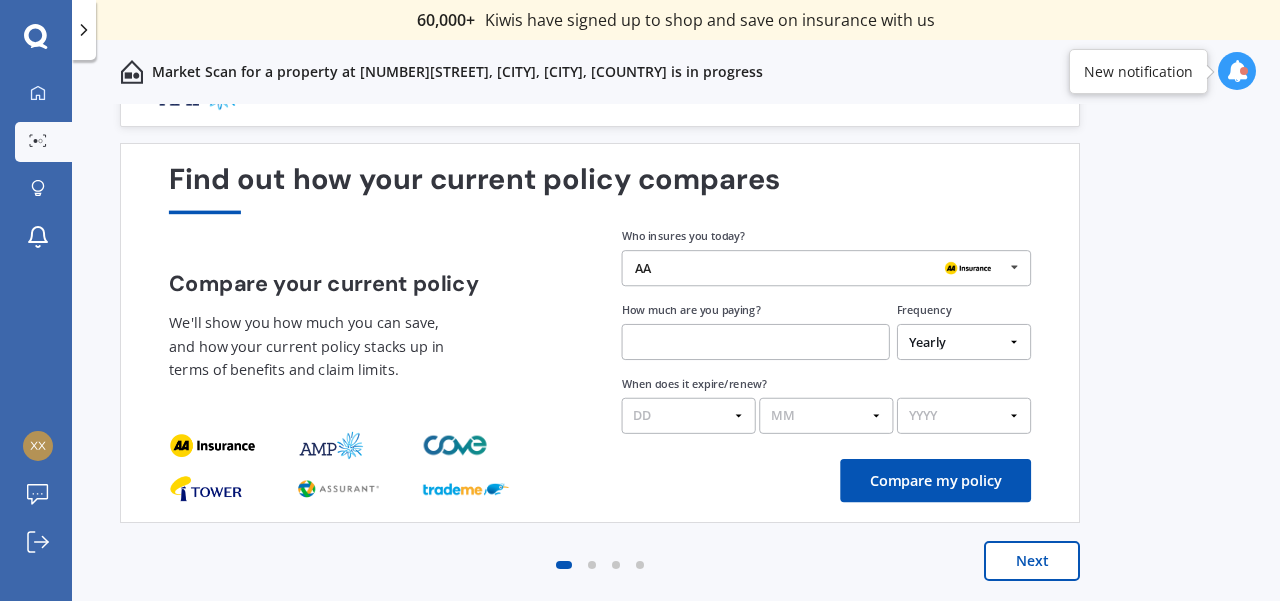 scroll, scrollTop: 0, scrollLeft: 0, axis: both 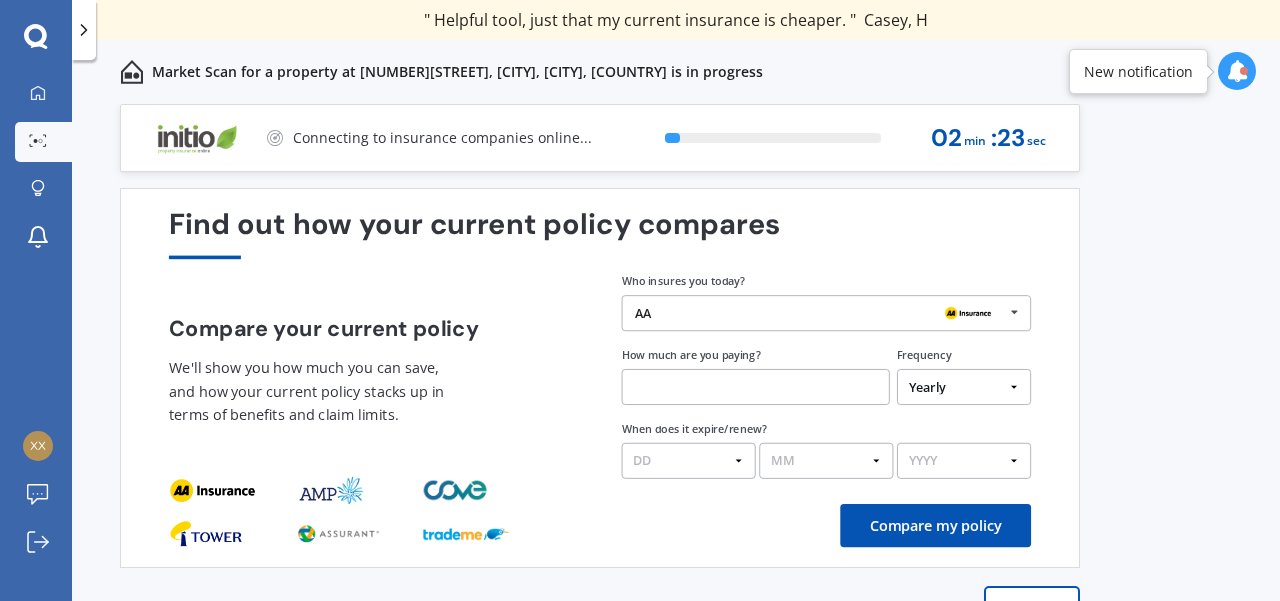 click at bounding box center [1014, 312] 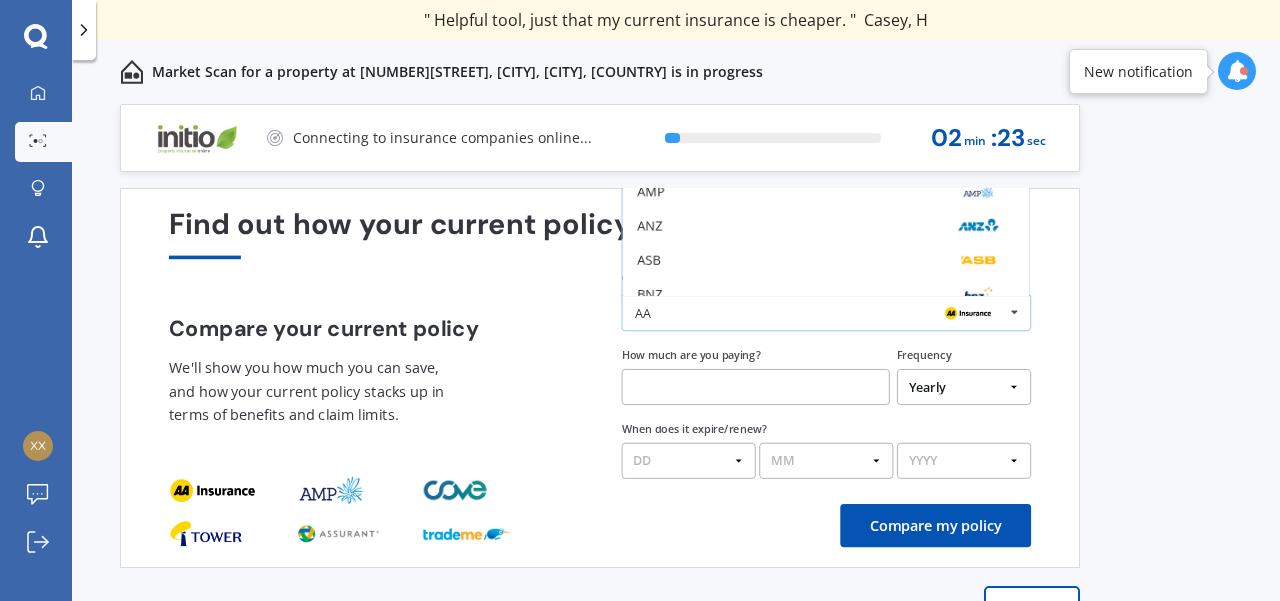 scroll, scrollTop: 58, scrollLeft: 0, axis: vertical 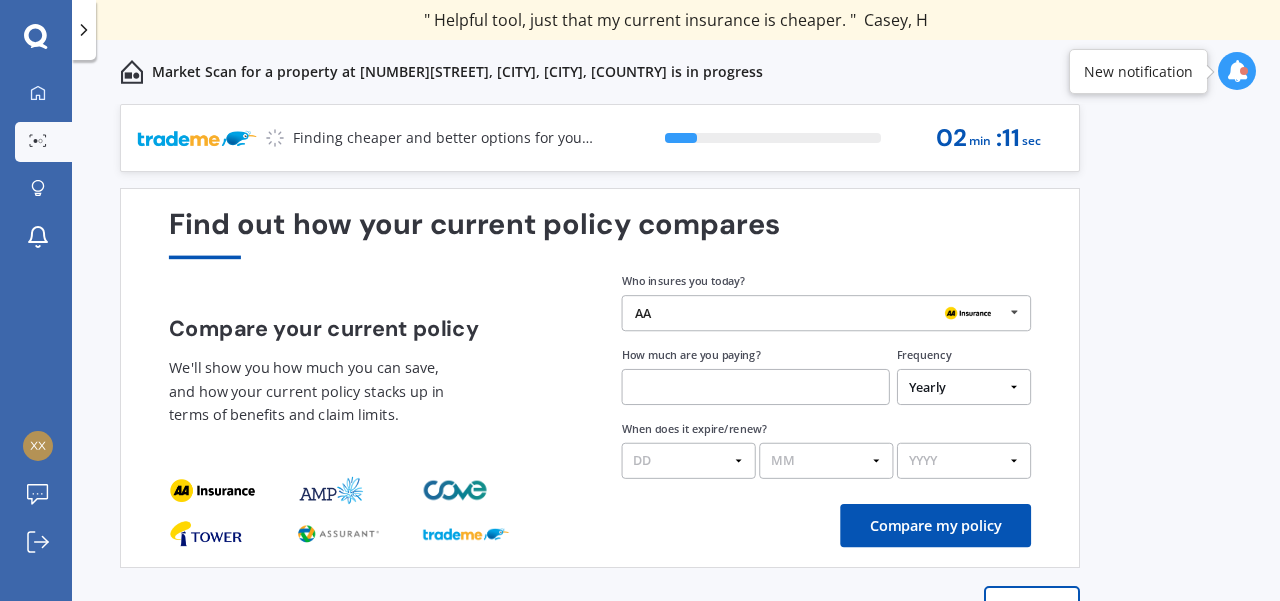 click on "My current car insurance was half of the cheapest quoted here, so I'll stick with them. " [LAST], [INITIAL] " Gave exactly the same results. " [LAST], [INITIAL] " It's pretty accurate. Good service. " [LAST], [INITIAL] " That was very helpful as it provided all the details required to make the necessary decision. " [LAST], [INITIAL] " I've already recommended to a number of people. " [LAST], [INITIAL] " Good to know my existing cover is so good! " [LAST], [INITIAL] " Excellent site! I saved $300 off my existing policy. " [LAST], [INITIAL] " Great stuff team! first time using it, and it was very clear and concise. " [LAST], [INITIAL]   Next 15 % 02 min :  11 sec" at bounding box center (676, 374) 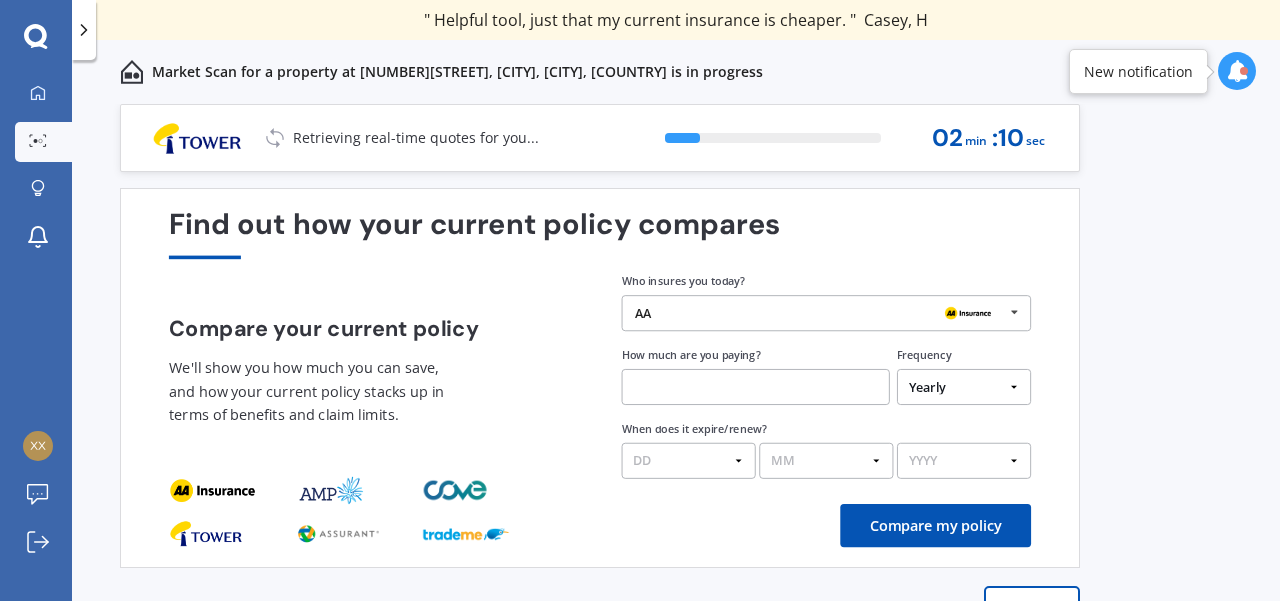 scroll, scrollTop: 0, scrollLeft: 0, axis: both 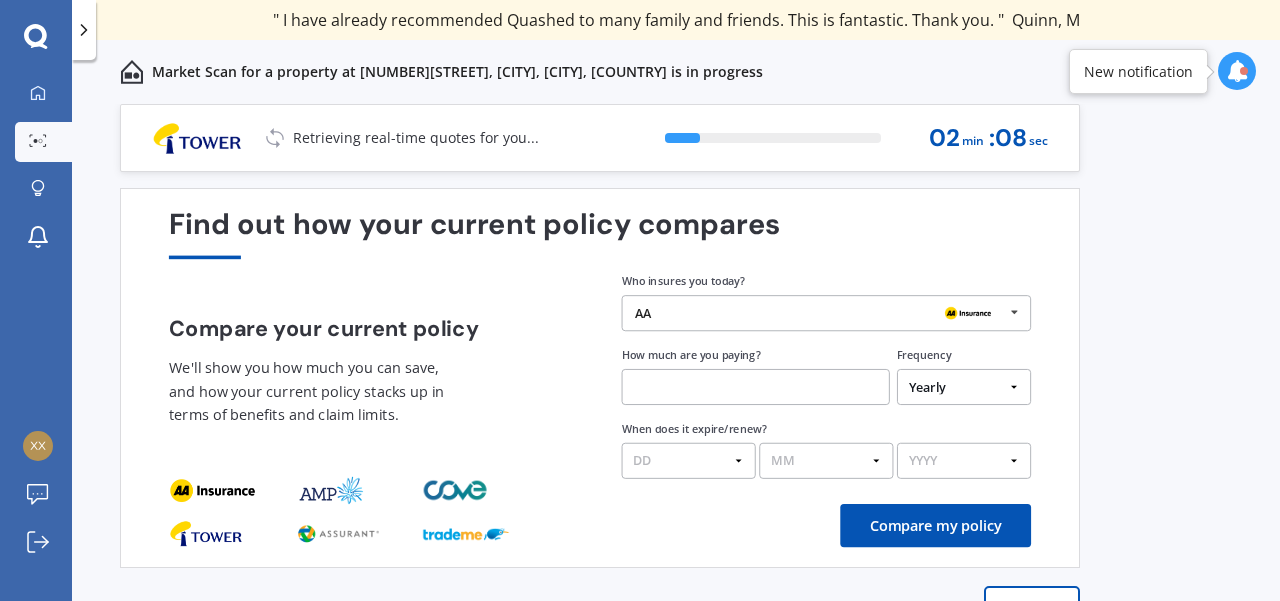 drag, startPoint x: 1024, startPoint y: 203, endPoint x: 1021, endPoint y: 231, distance: 28.160255 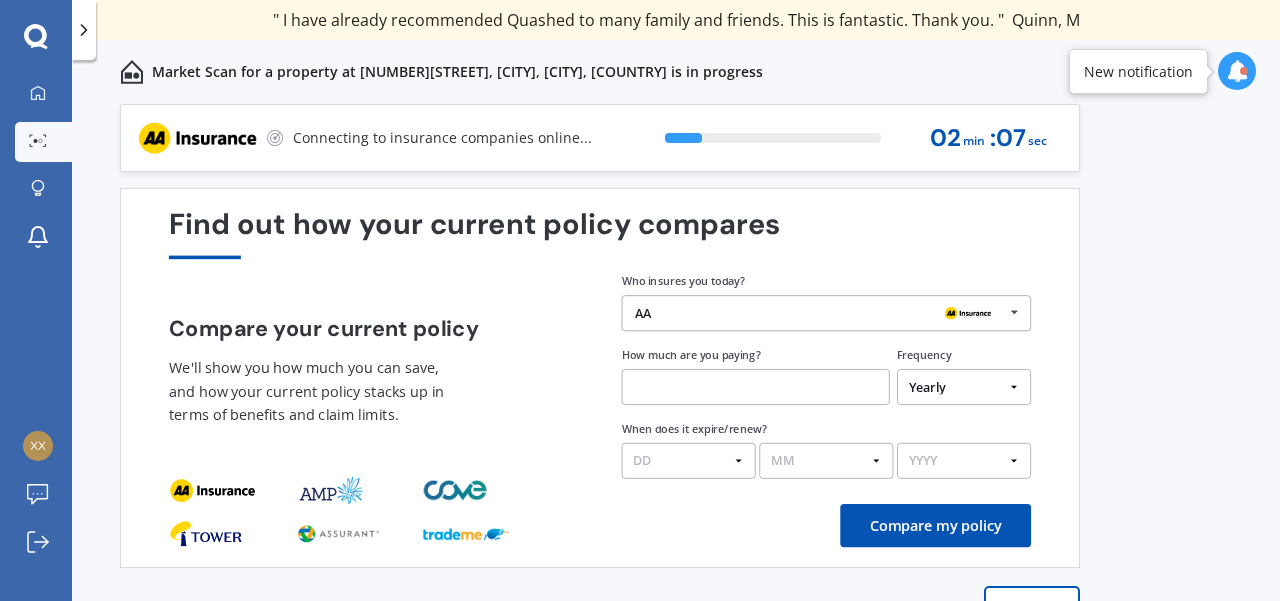 click at bounding box center (968, 314) 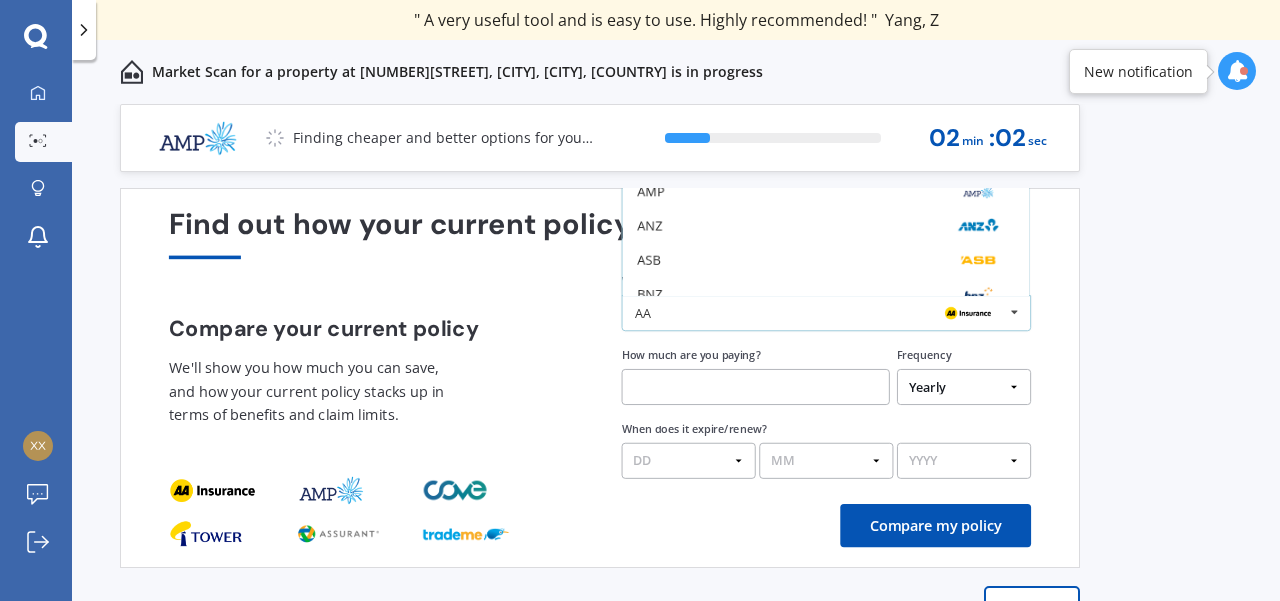 click at bounding box center [1014, 312] 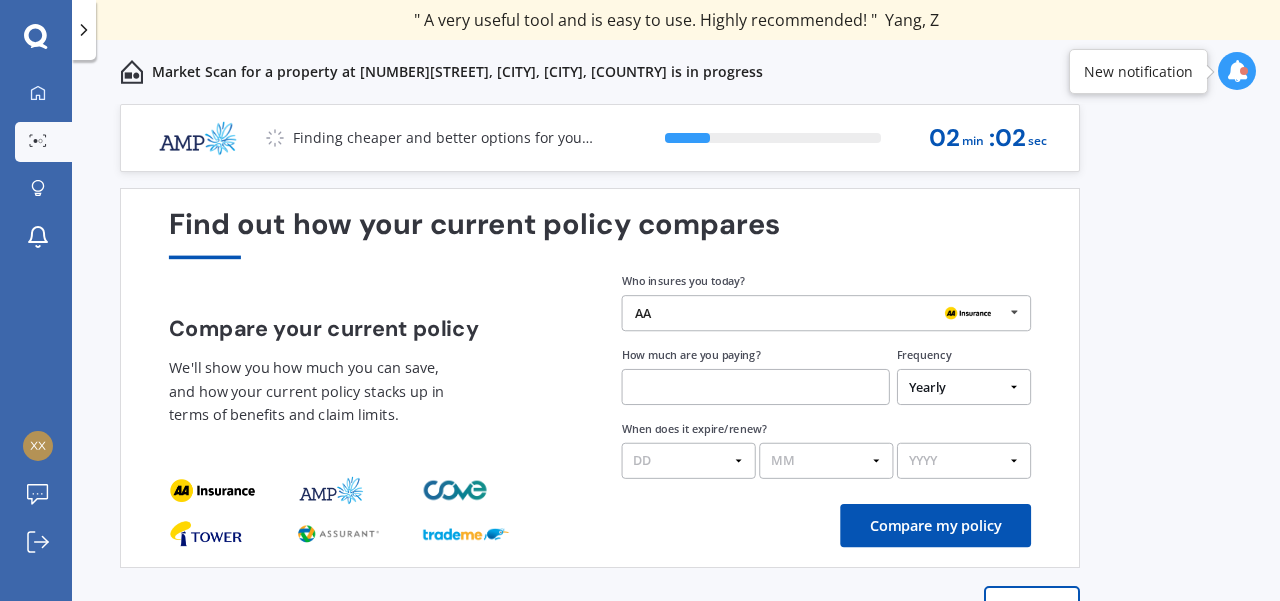 click on "Find out how your current policy compares" at bounding box center (600, 233) 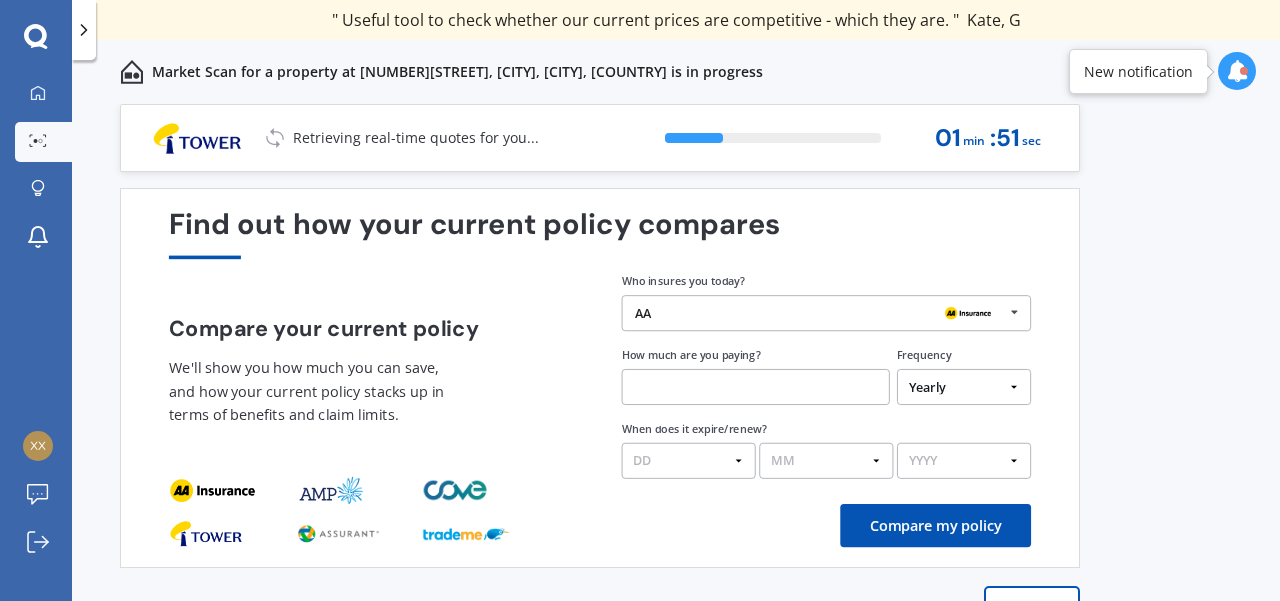 click at bounding box center [756, 387] 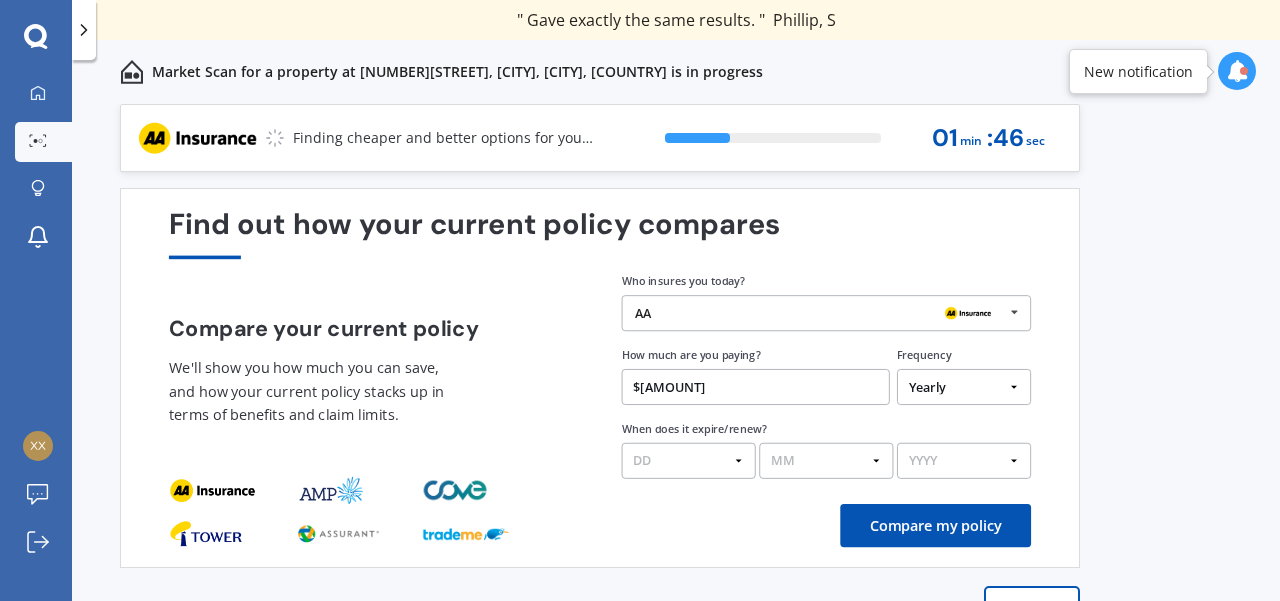type on "$[AMOUNT]" 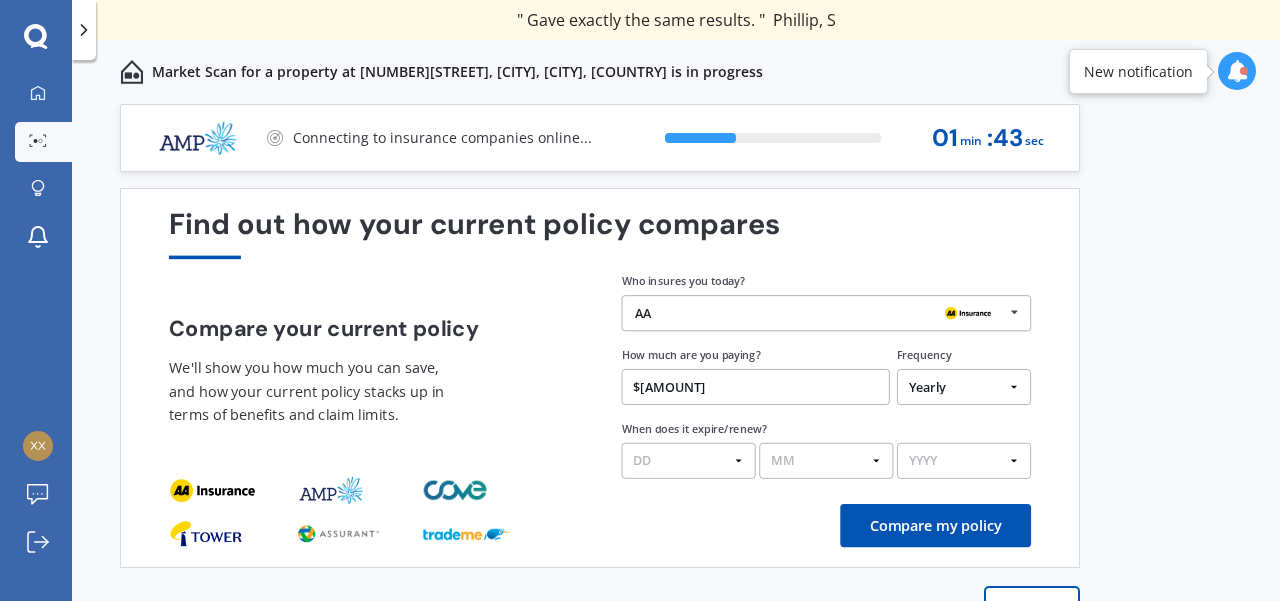 click on "AA AA Tower AMI State AMP ANZ ASB BNZ Trade Me Insurance Westpac Other" at bounding box center (827, 313) 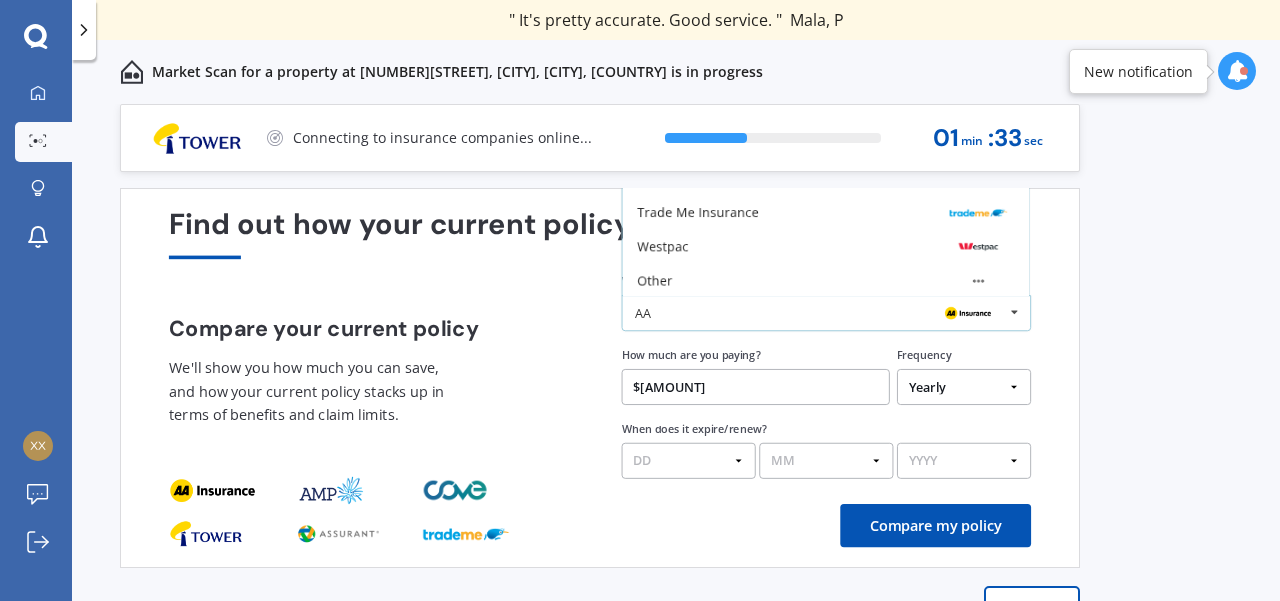 scroll, scrollTop: 131, scrollLeft: 0, axis: vertical 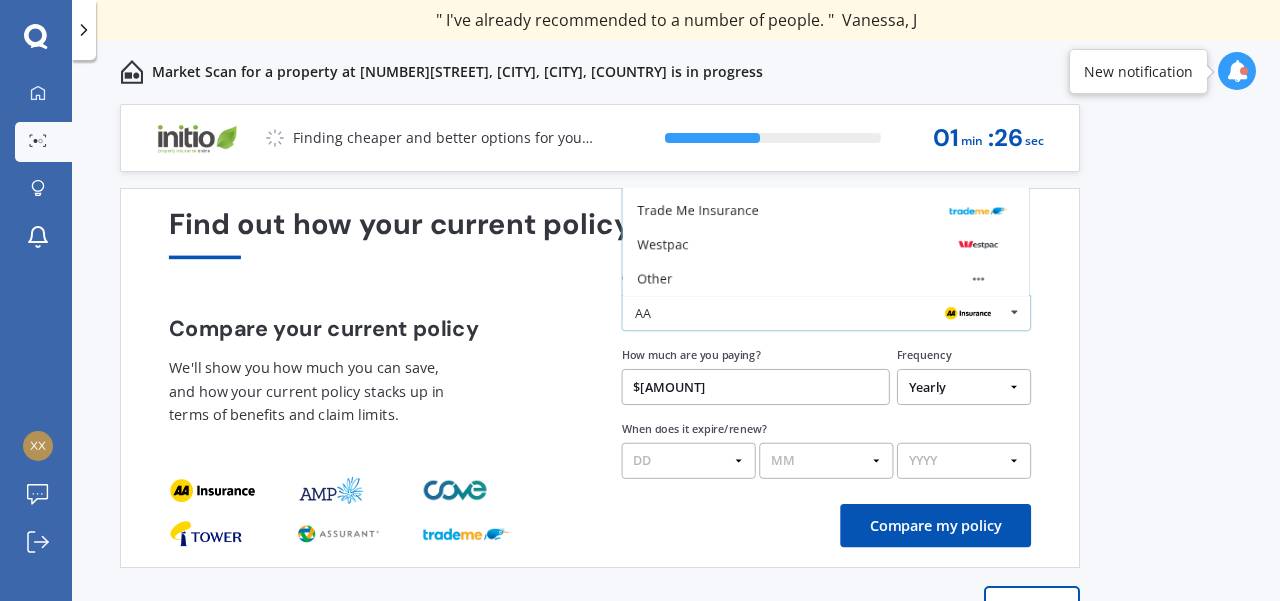 click at bounding box center [1014, 312] 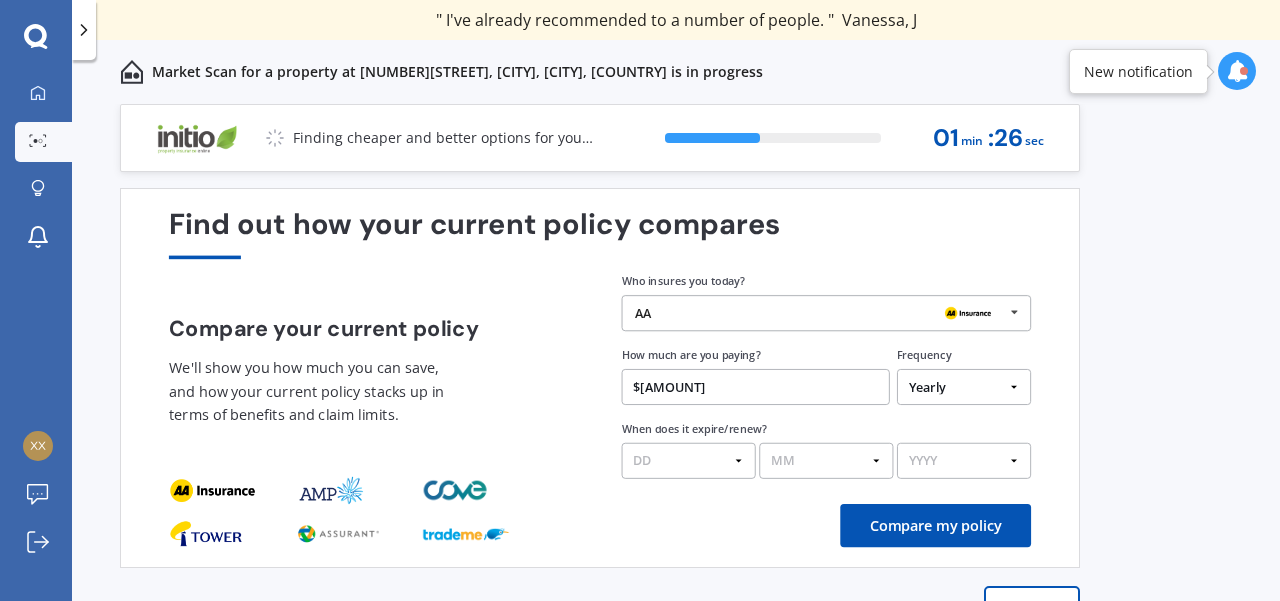 click on "AA" at bounding box center (819, 313) 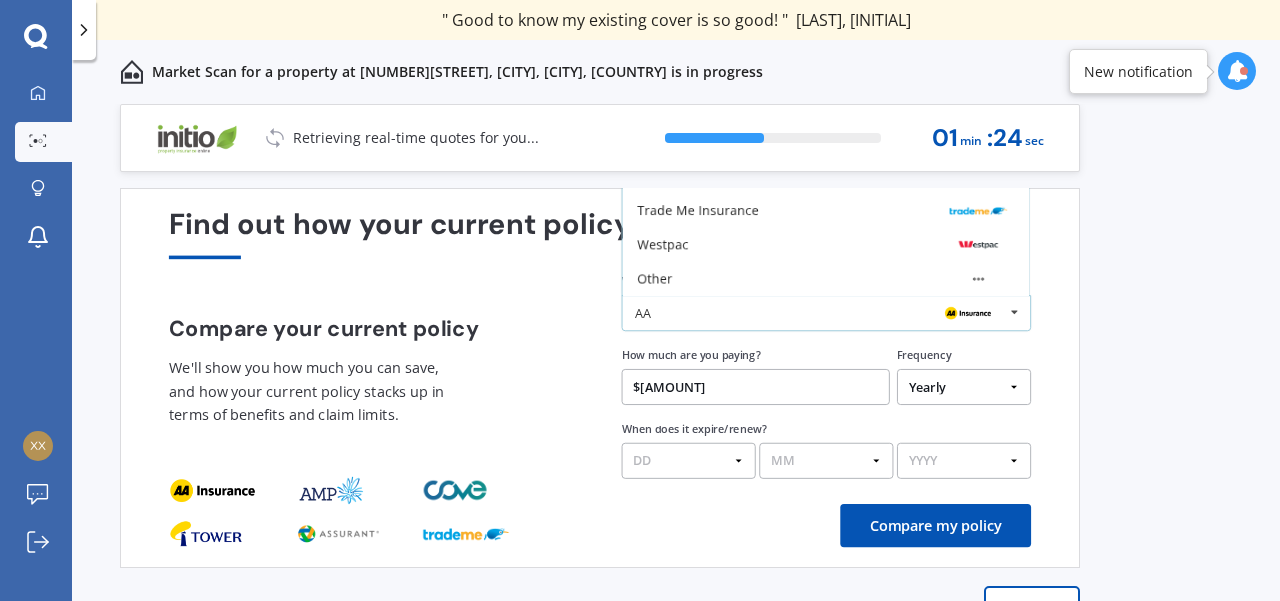 click on "AA" at bounding box center (819, 313) 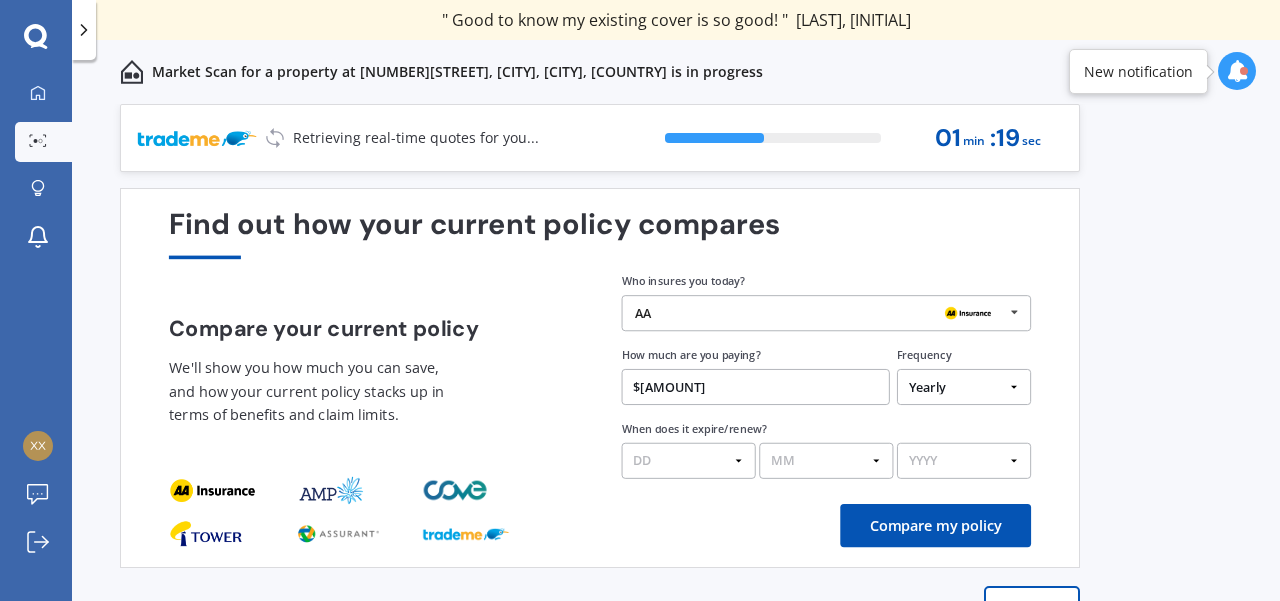 scroll, scrollTop: 0, scrollLeft: 0, axis: both 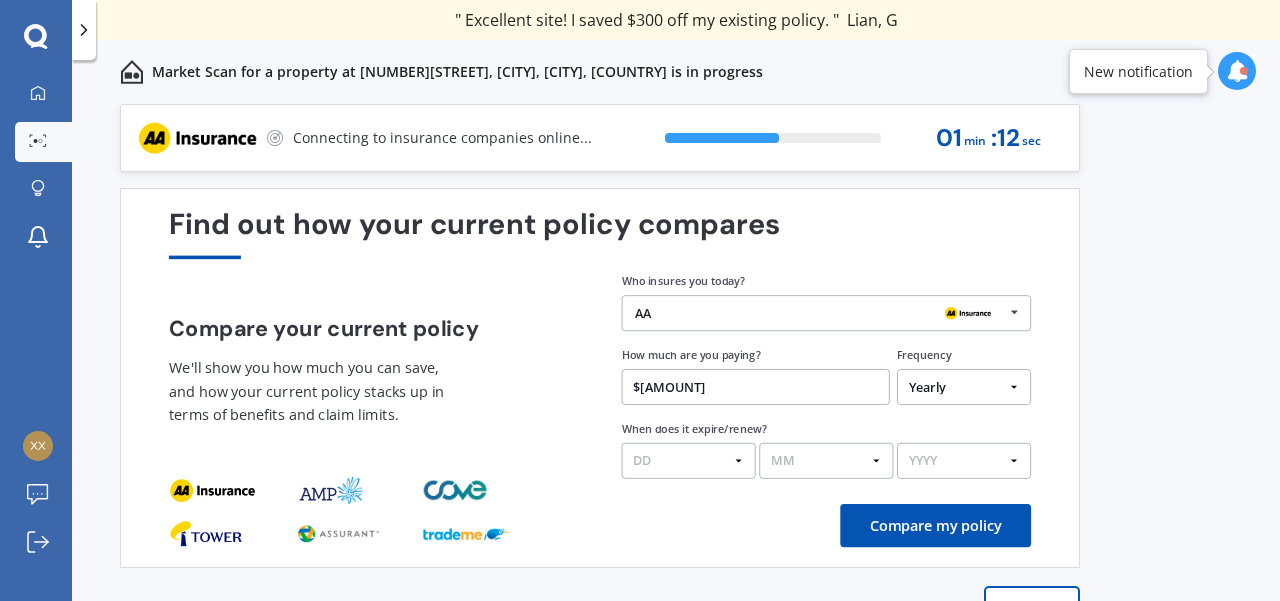 select on "04" 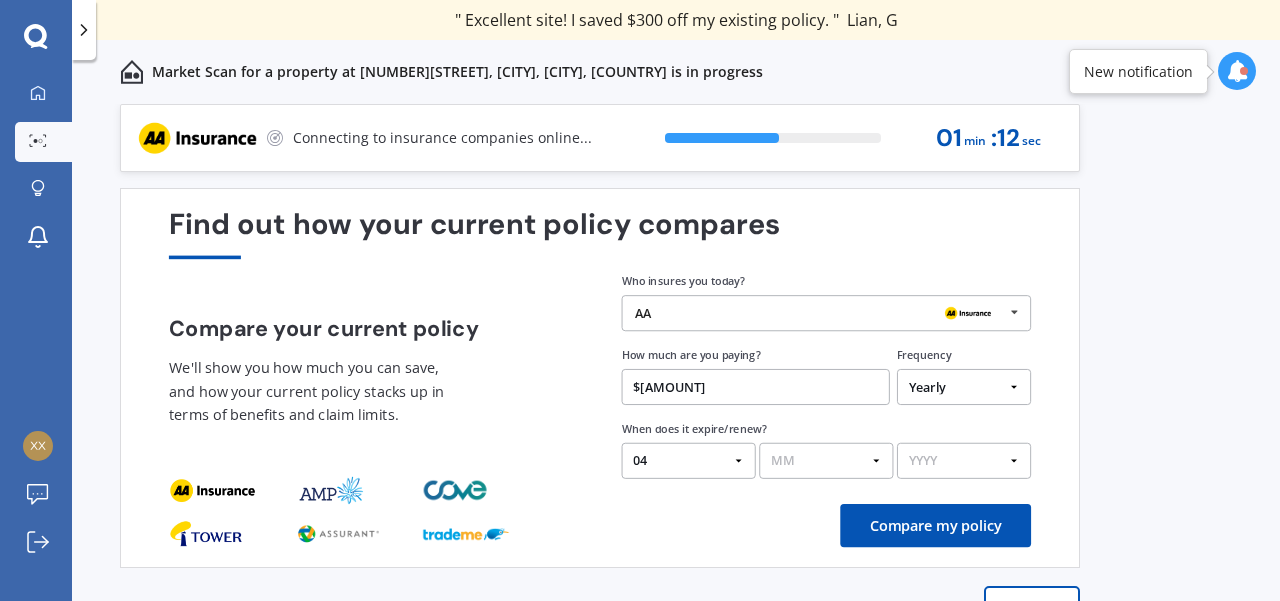 click on "MM 01 02 03 04 05 06 07 08 09 10 11 12" at bounding box center (826, 461) 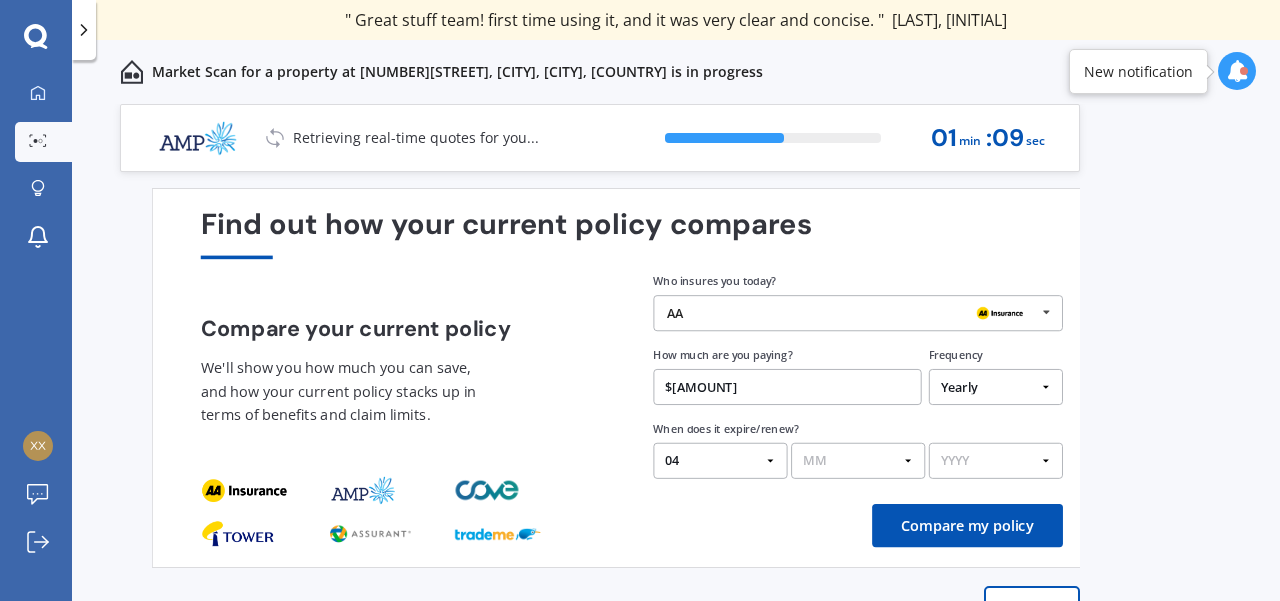 select on "09" 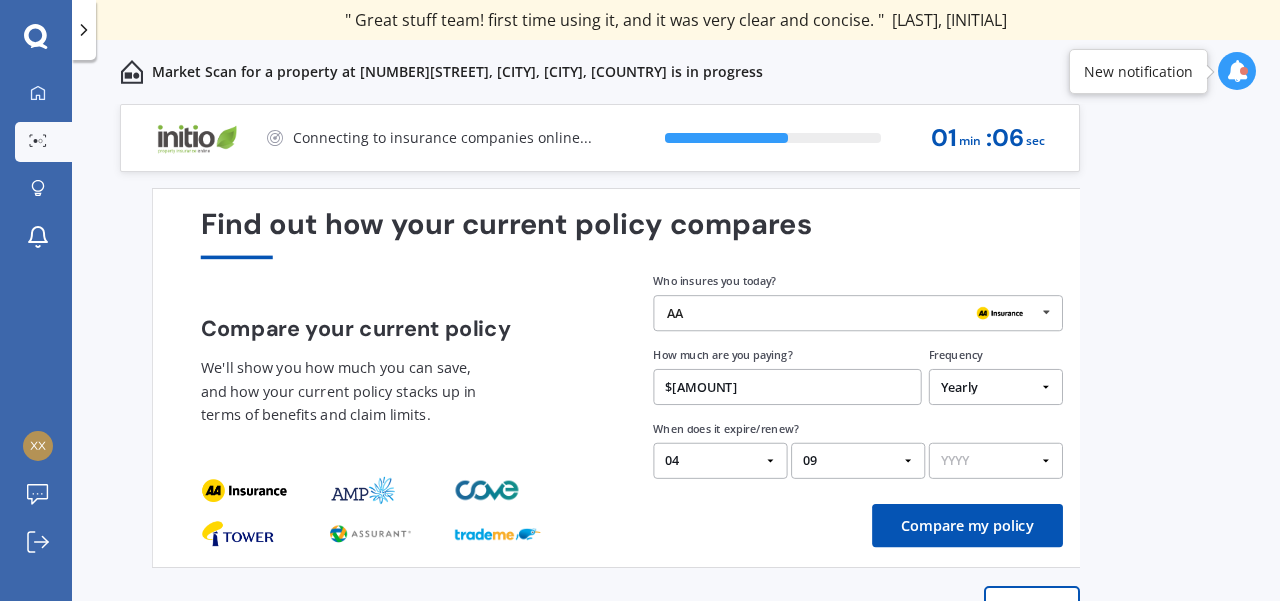 select on "2025" 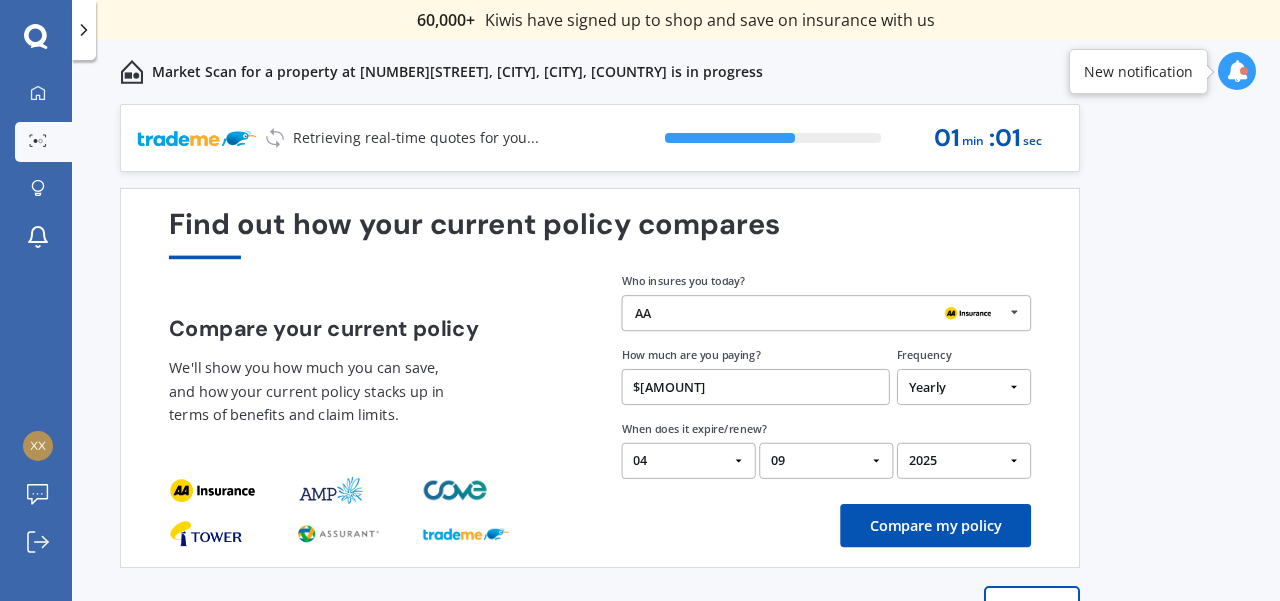 click on "AA" at bounding box center (819, 313) 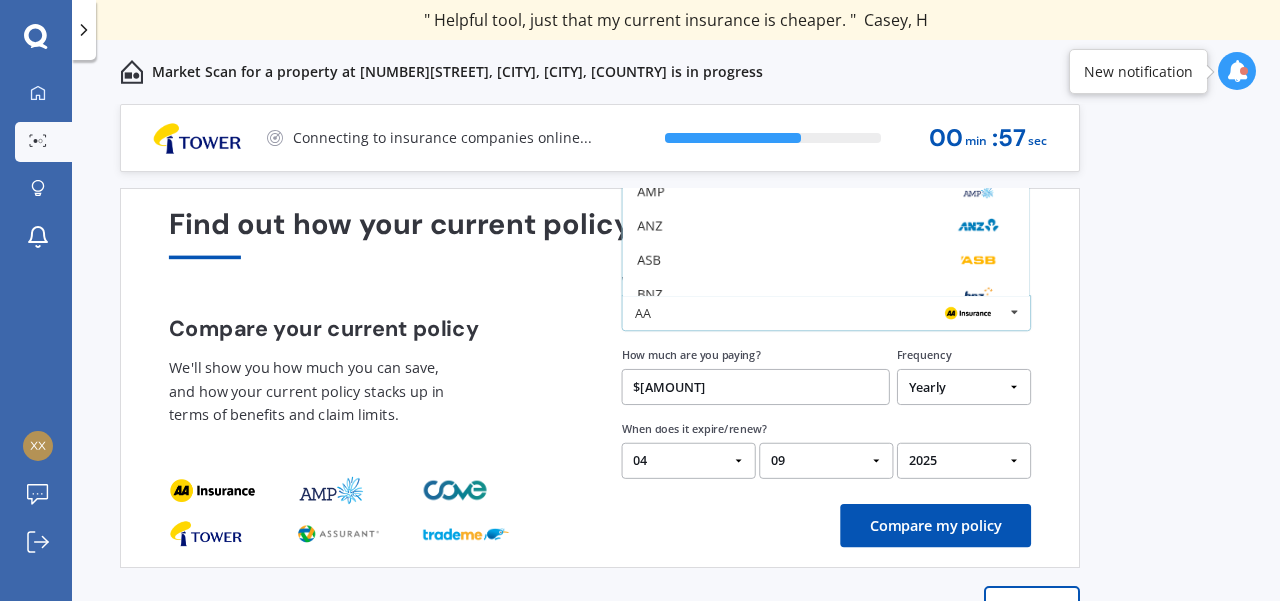scroll, scrollTop: 131, scrollLeft: 0, axis: vertical 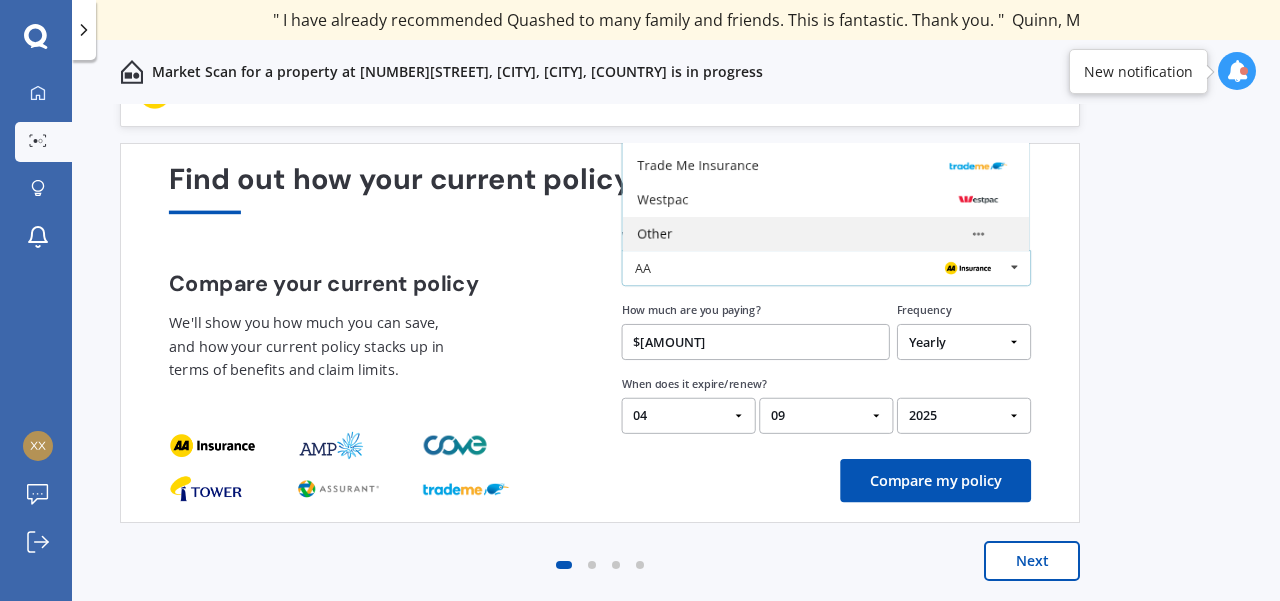 click on "Other" at bounding box center [825, 234] 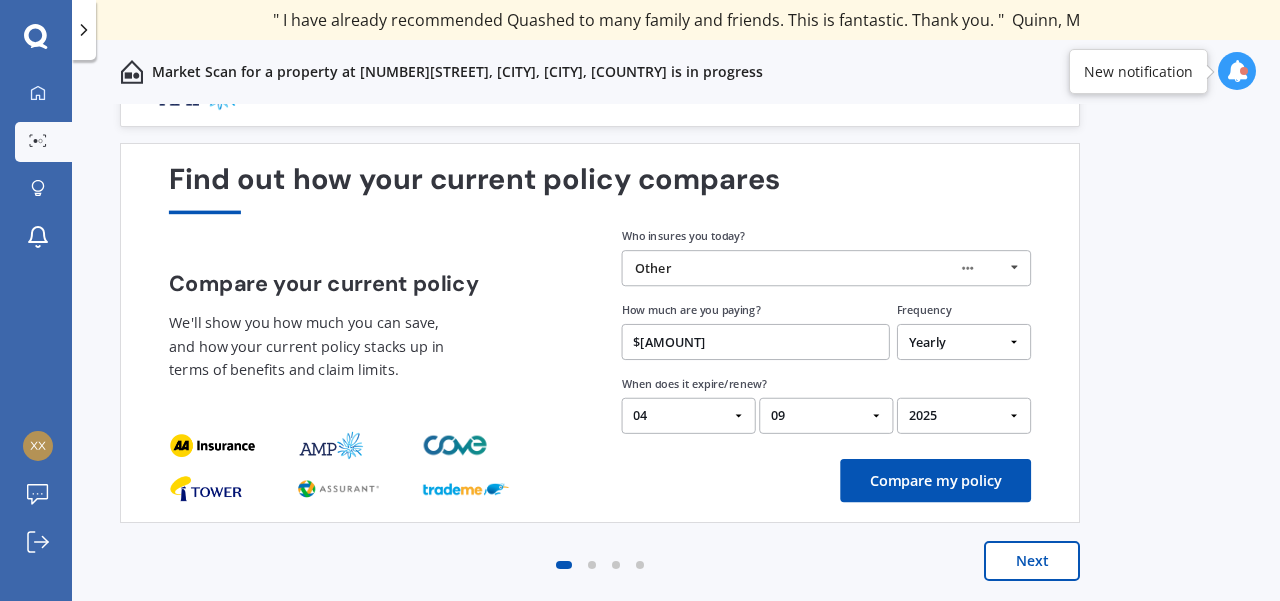 click on "My current car insurance was half of the cheapest quoted here, so I'll stick with them. " [LAST], [INITIAL] " It's pretty accurate. Good service. " [LAST], [INITIAL] " That was very helpful as it provided all the details required to make the necessary decision. " [LAST], [INITIAL] " I've already recommended to a number of people. " [LAST], [INITIAL] " Good to know my existing cover is so good! " [LAST], [INITIAL] " Excellent site! I saved $300 off my existing policy. " [LAST], [INITIAL] " Great stuff team! first time using it, and it was very clear and concise. " [LAST], [INITIAL]   Next 64 % 00 min :  53 sec" at bounding box center (676, 374) 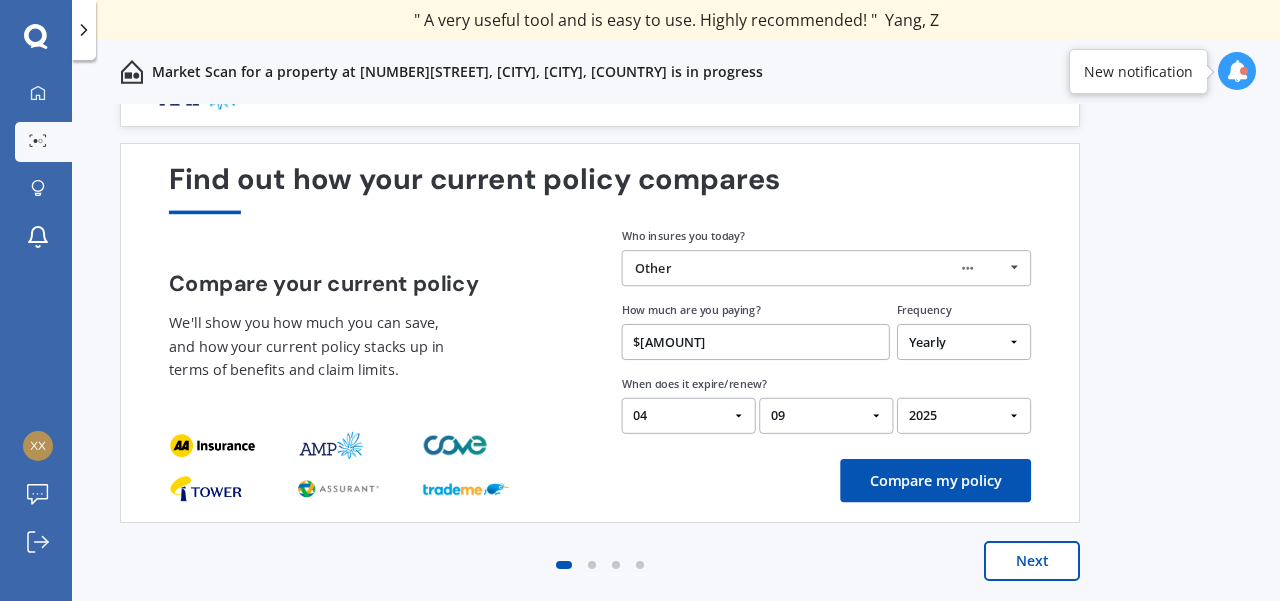 click on "Compare my policy" at bounding box center (935, 480) 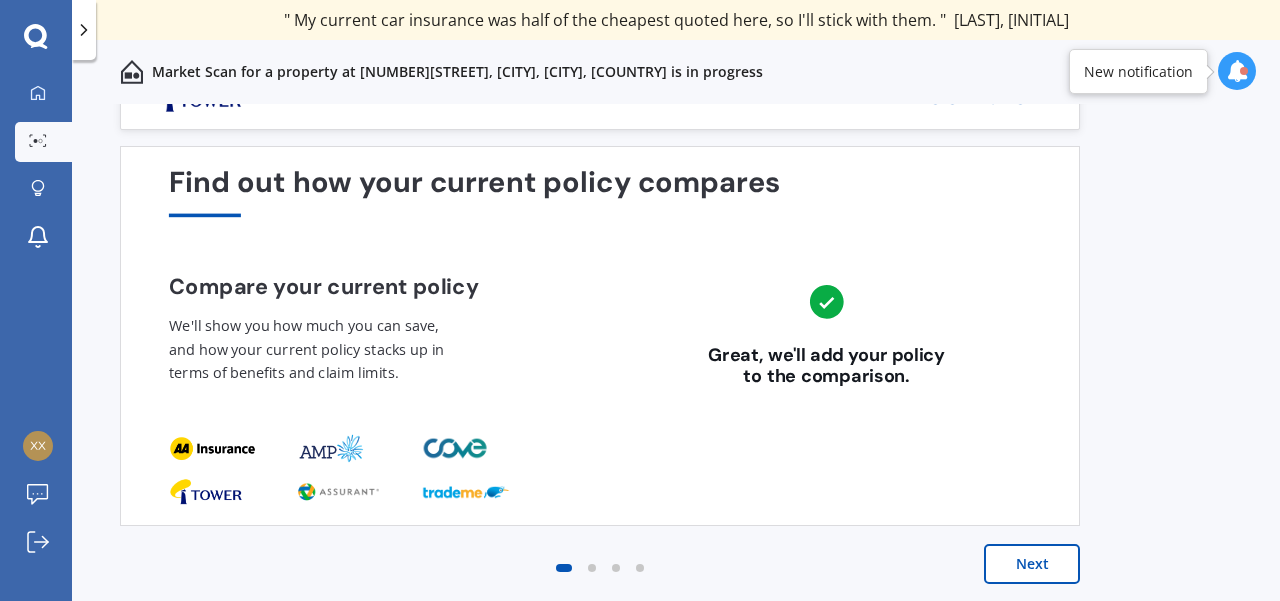 scroll, scrollTop: 0, scrollLeft: 0, axis: both 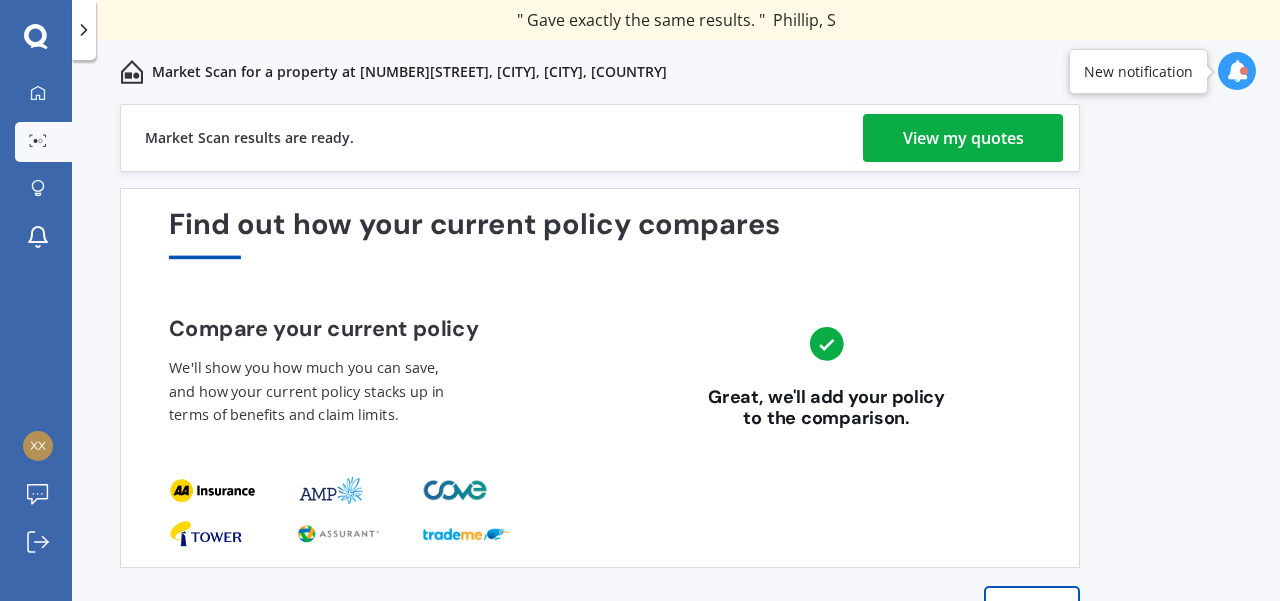 click on "View my quotes" at bounding box center [963, 138] 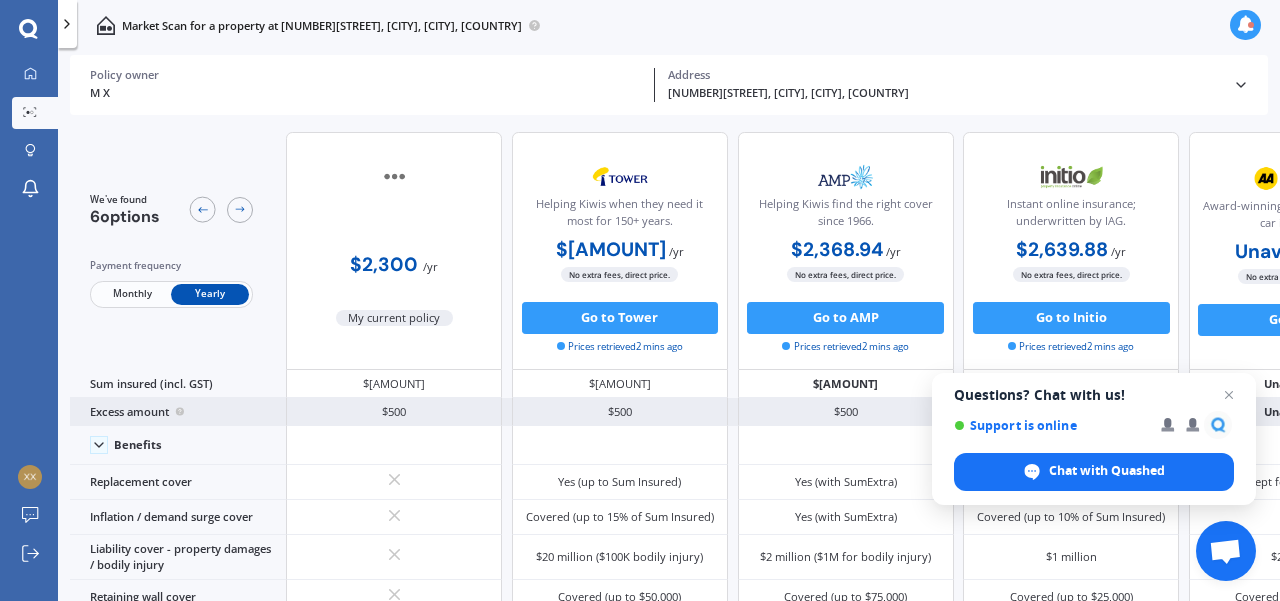 scroll, scrollTop: 5, scrollLeft: 0, axis: vertical 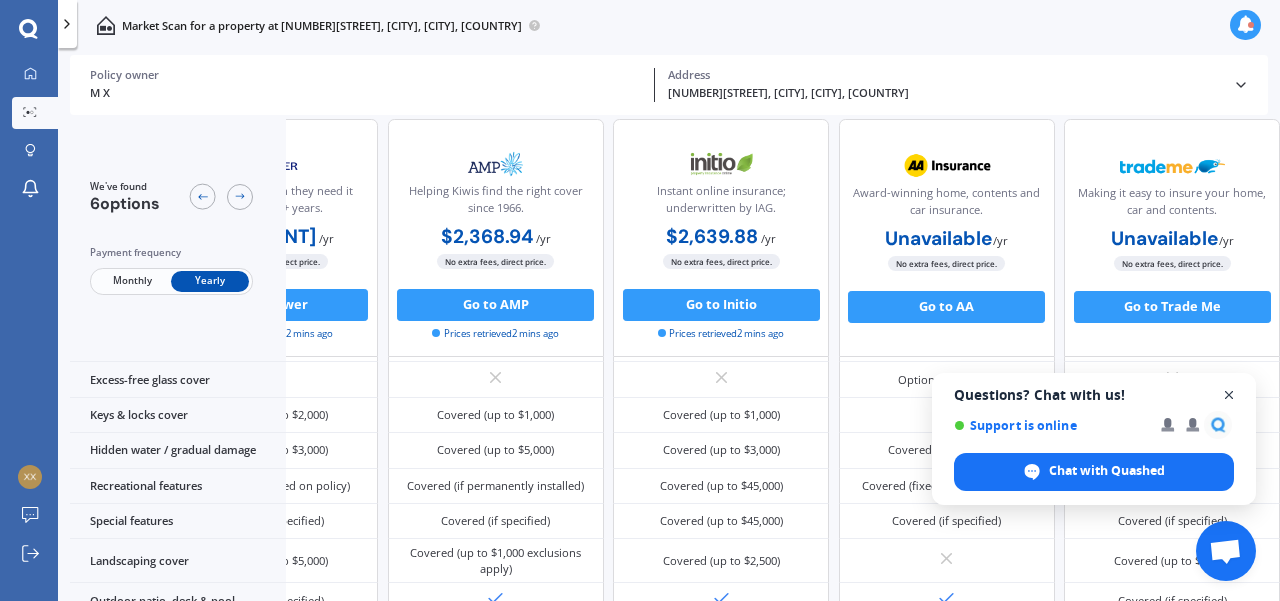 click at bounding box center [1229, 395] 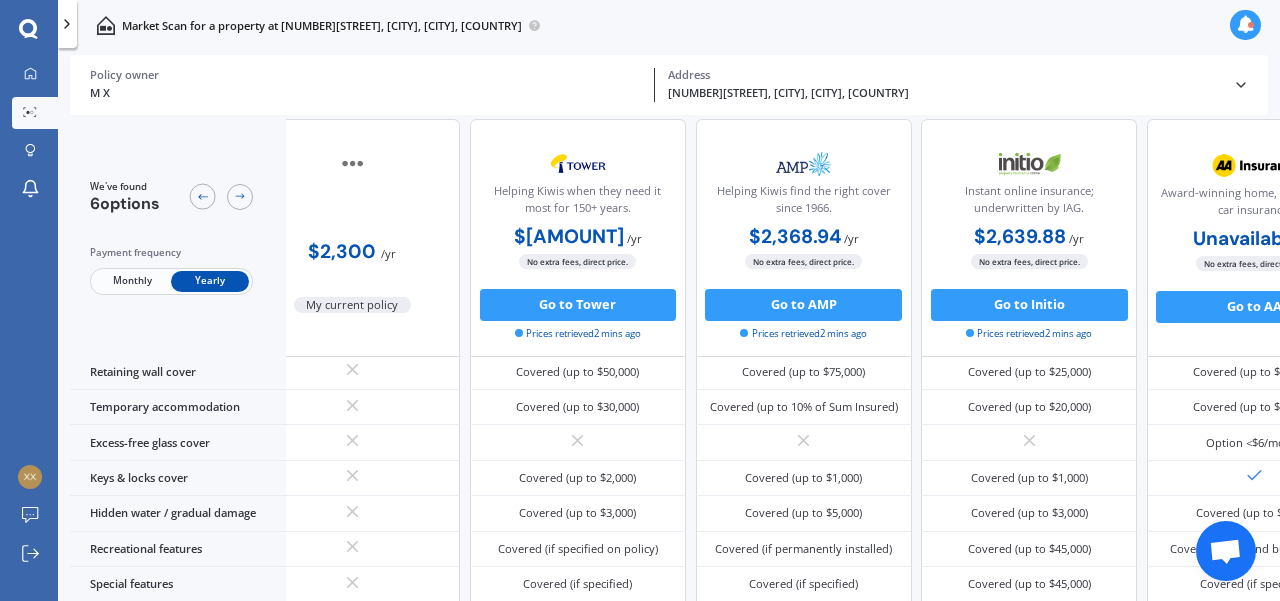 scroll, scrollTop: 0, scrollLeft: 53, axis: horizontal 